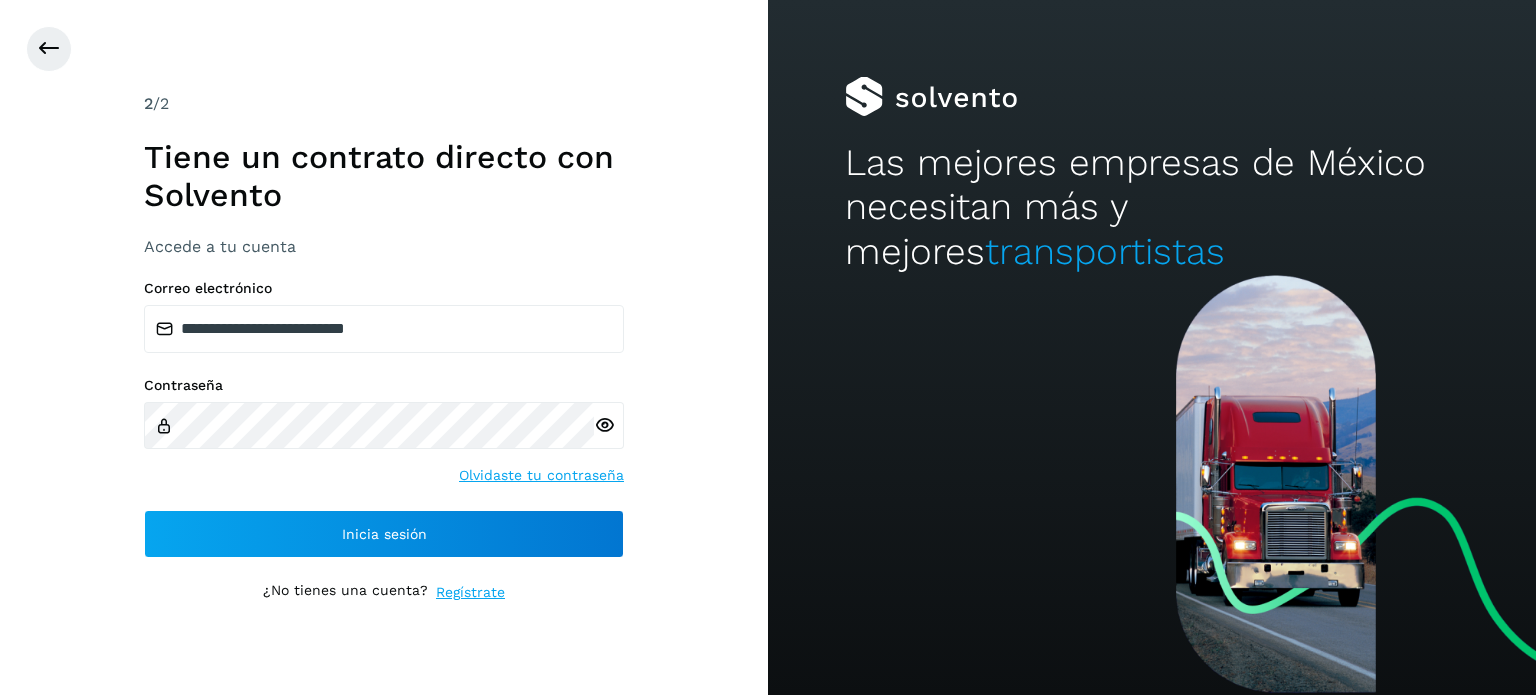 scroll, scrollTop: 0, scrollLeft: 0, axis: both 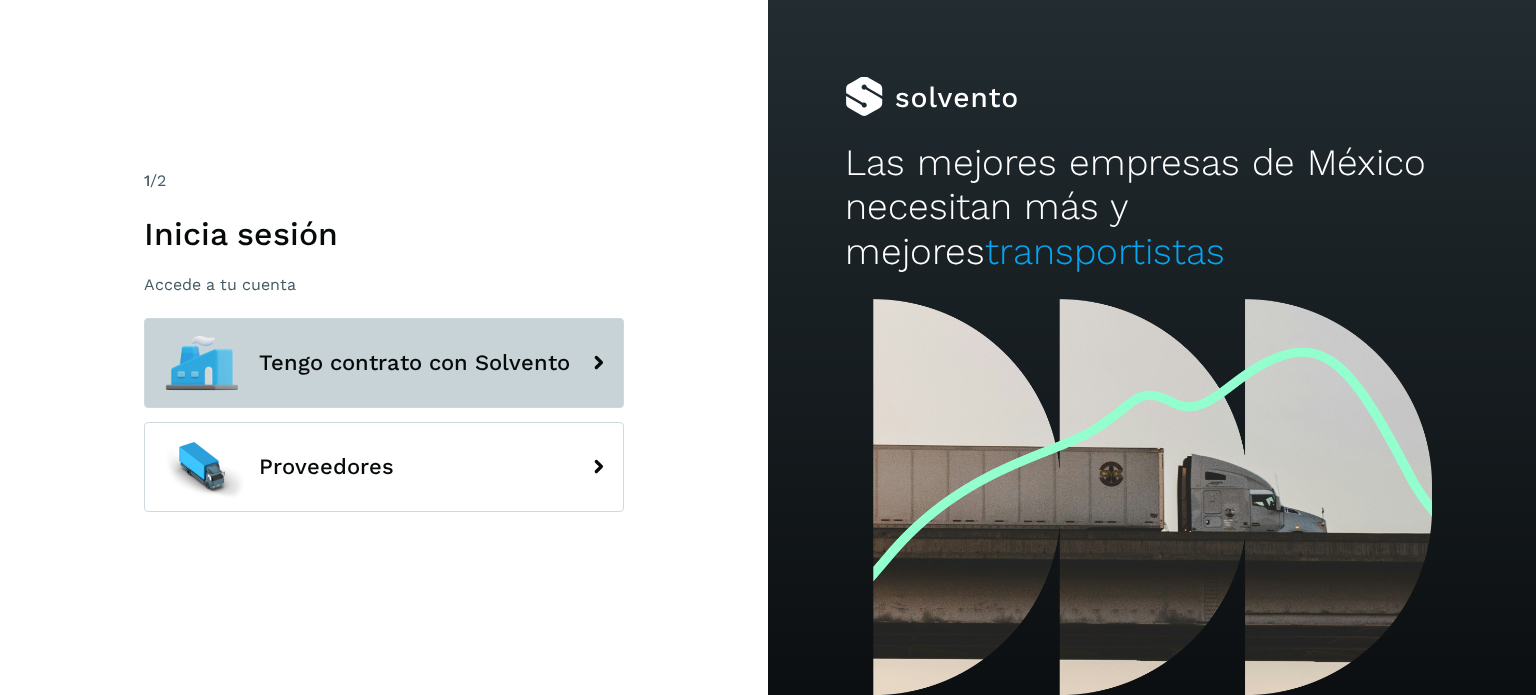 click on "Tengo contrato con Solvento" at bounding box center [384, 363] 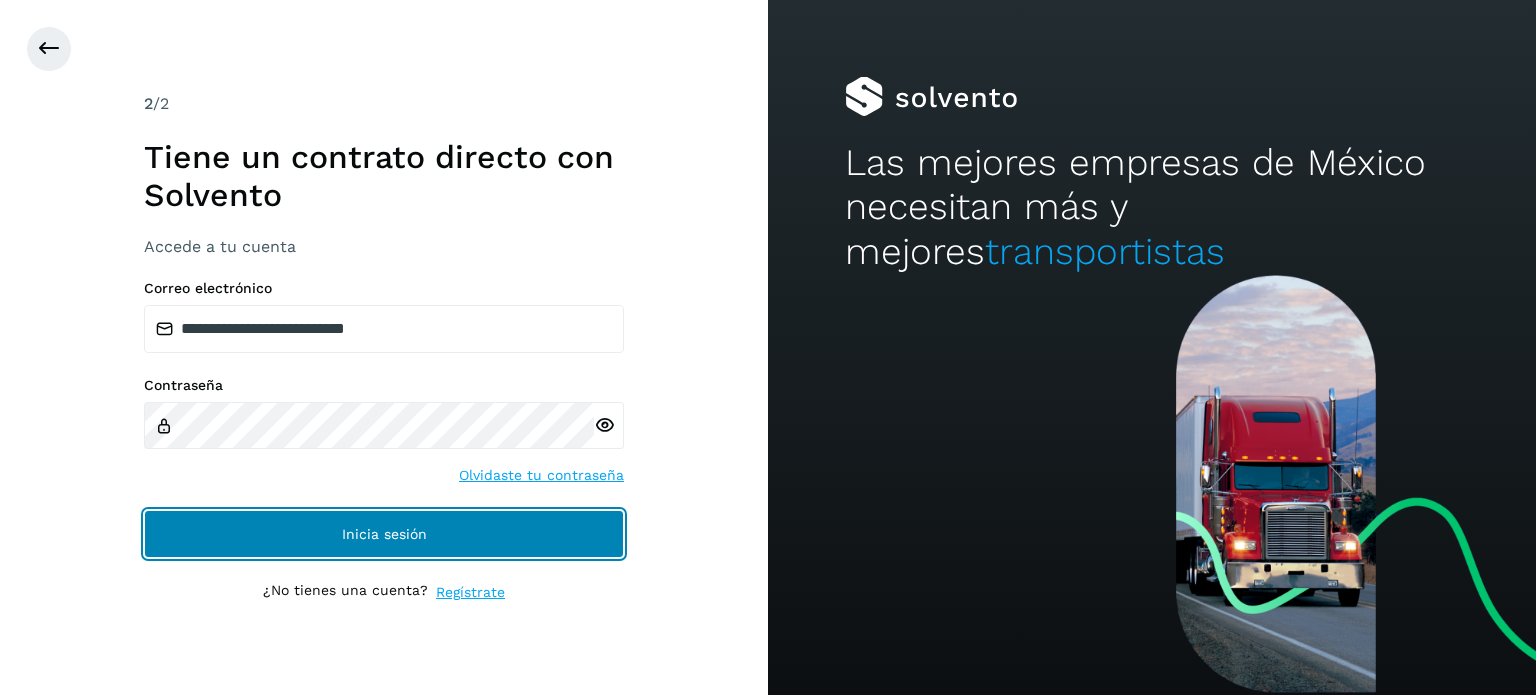 click on "Inicia sesión" at bounding box center [384, 534] 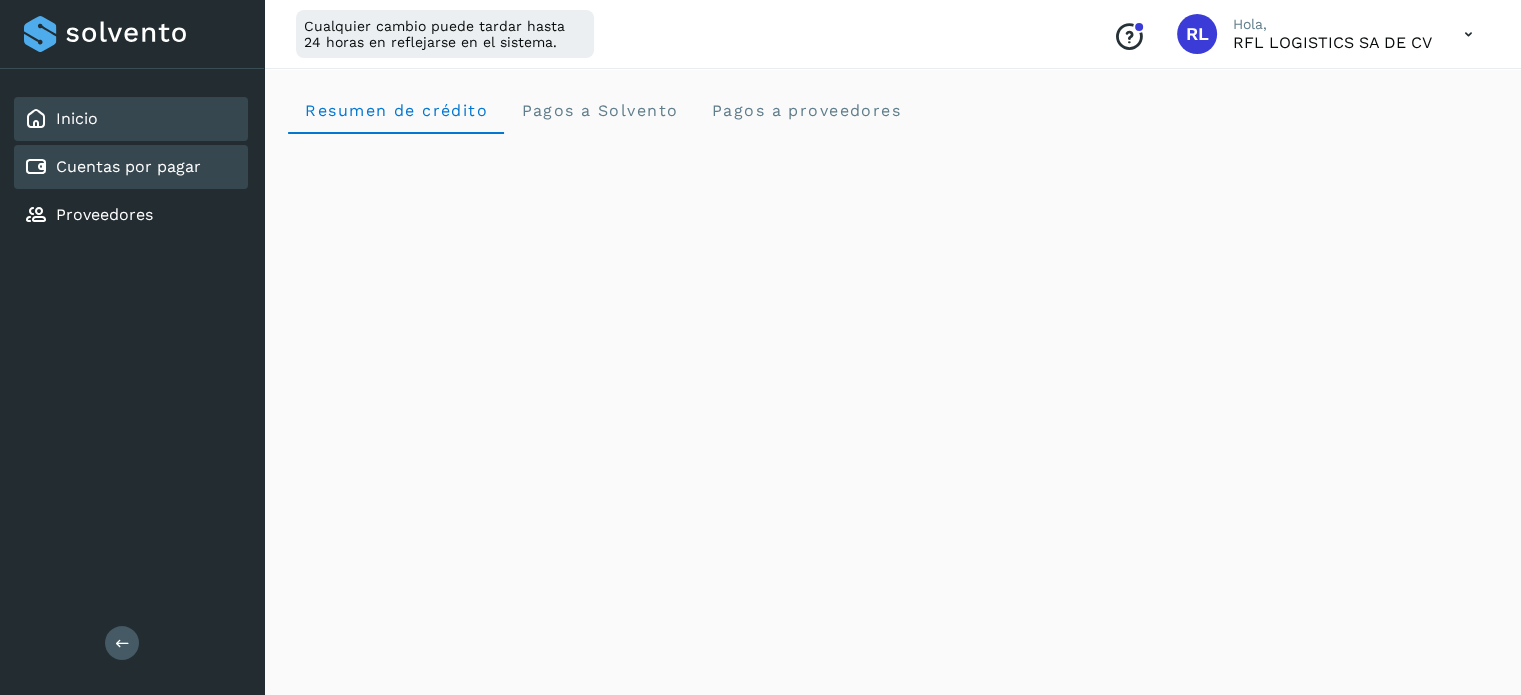 click on "Cuentas por pagar" at bounding box center (128, 166) 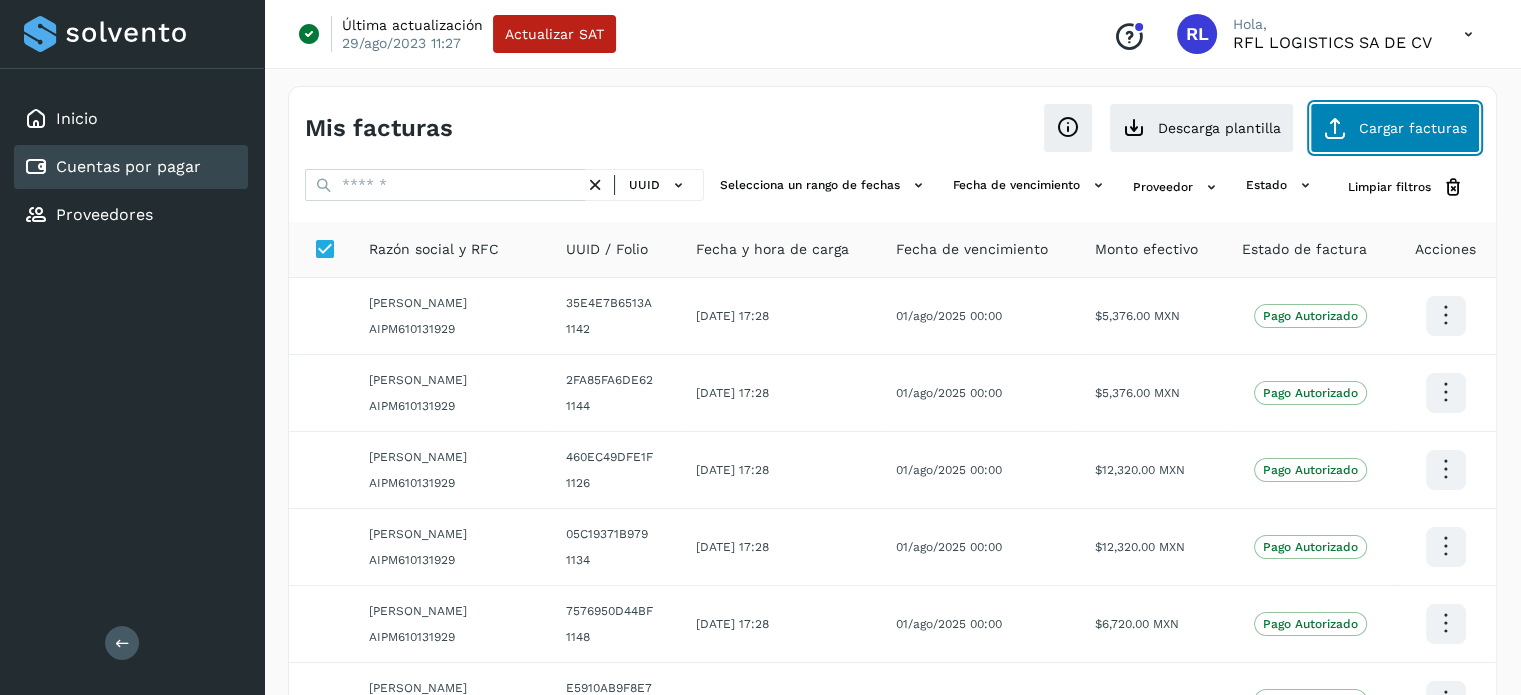 click on "Cargar facturas" 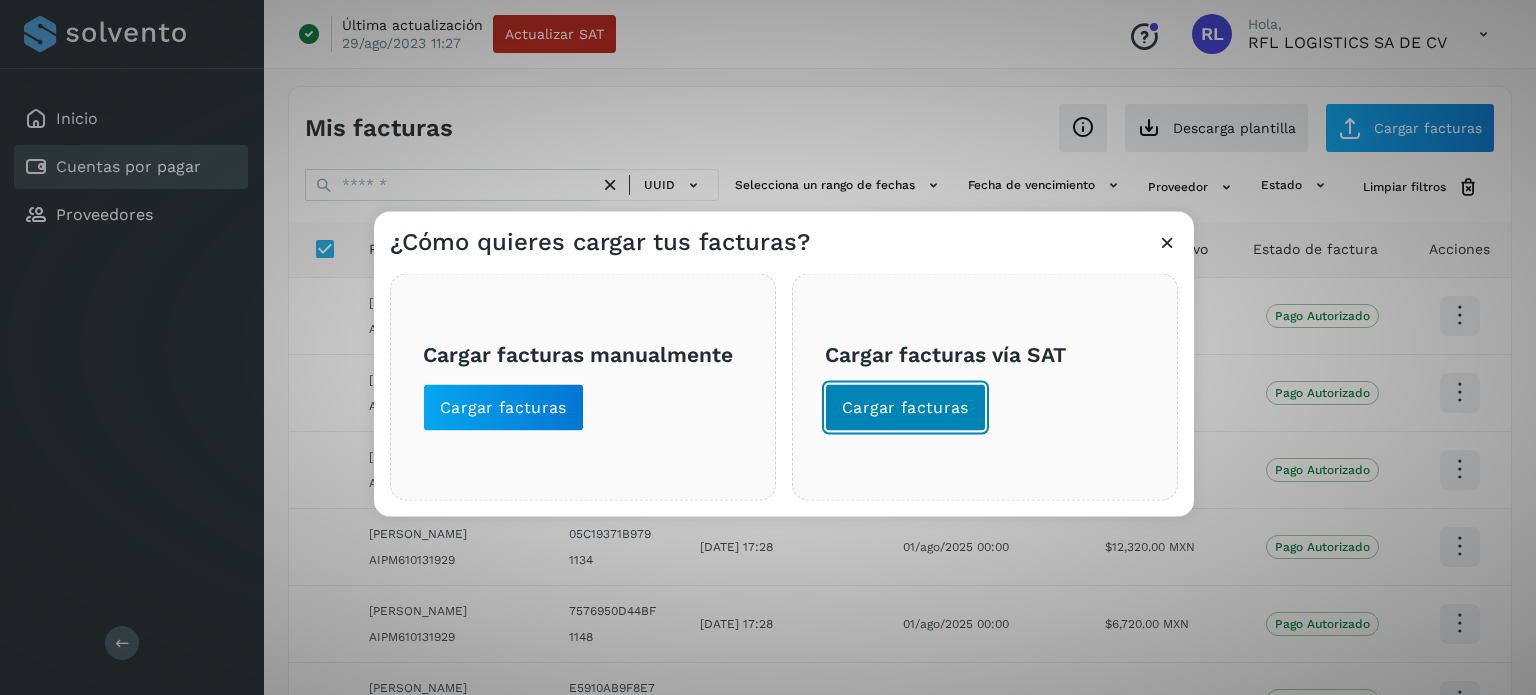 click on "Cargar facturas" 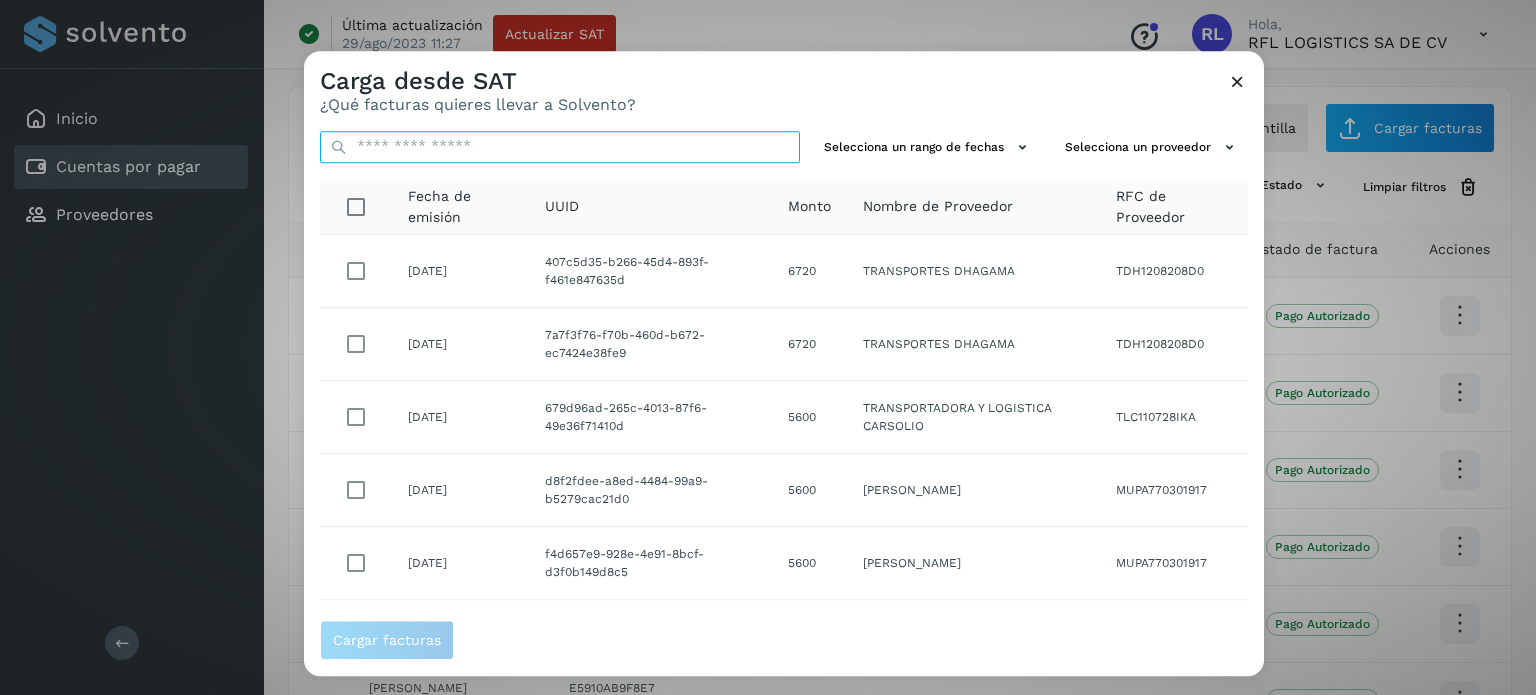 click at bounding box center (560, 147) 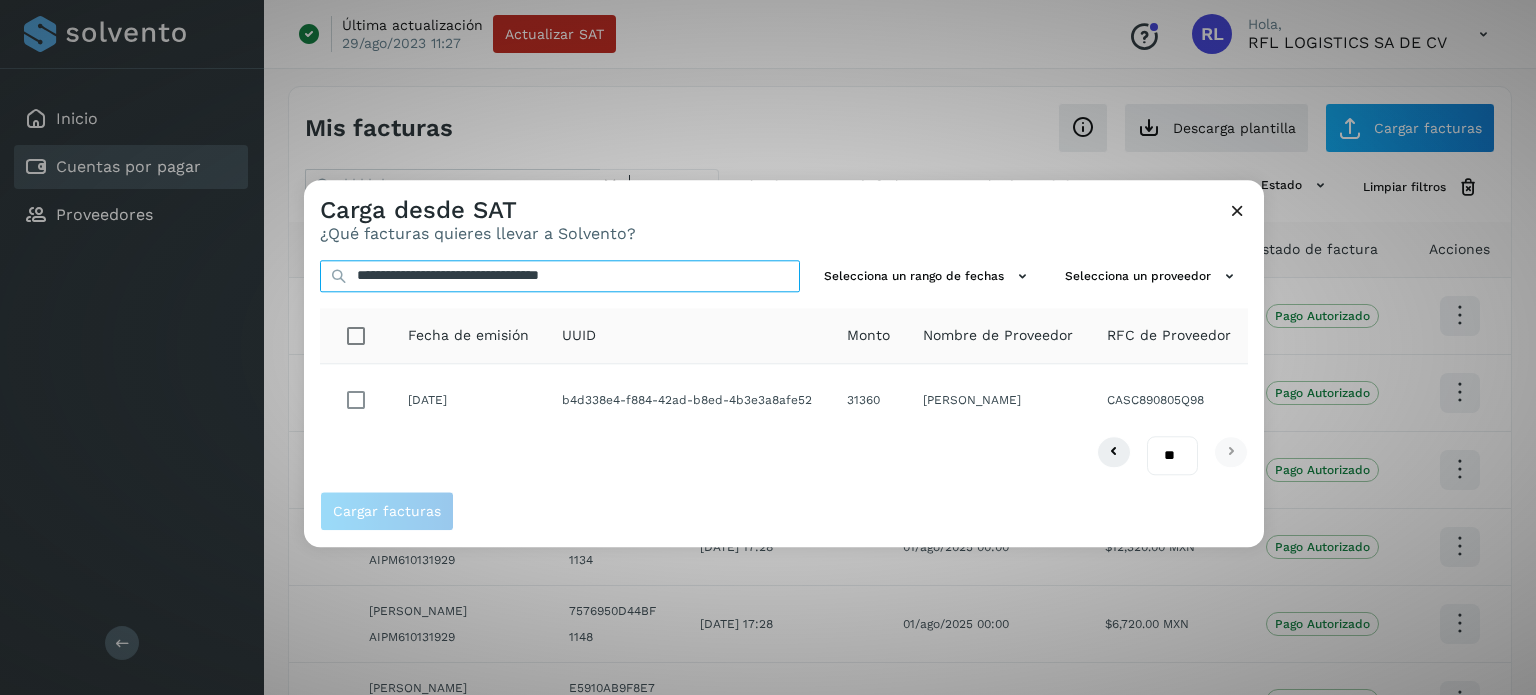 type on "**********" 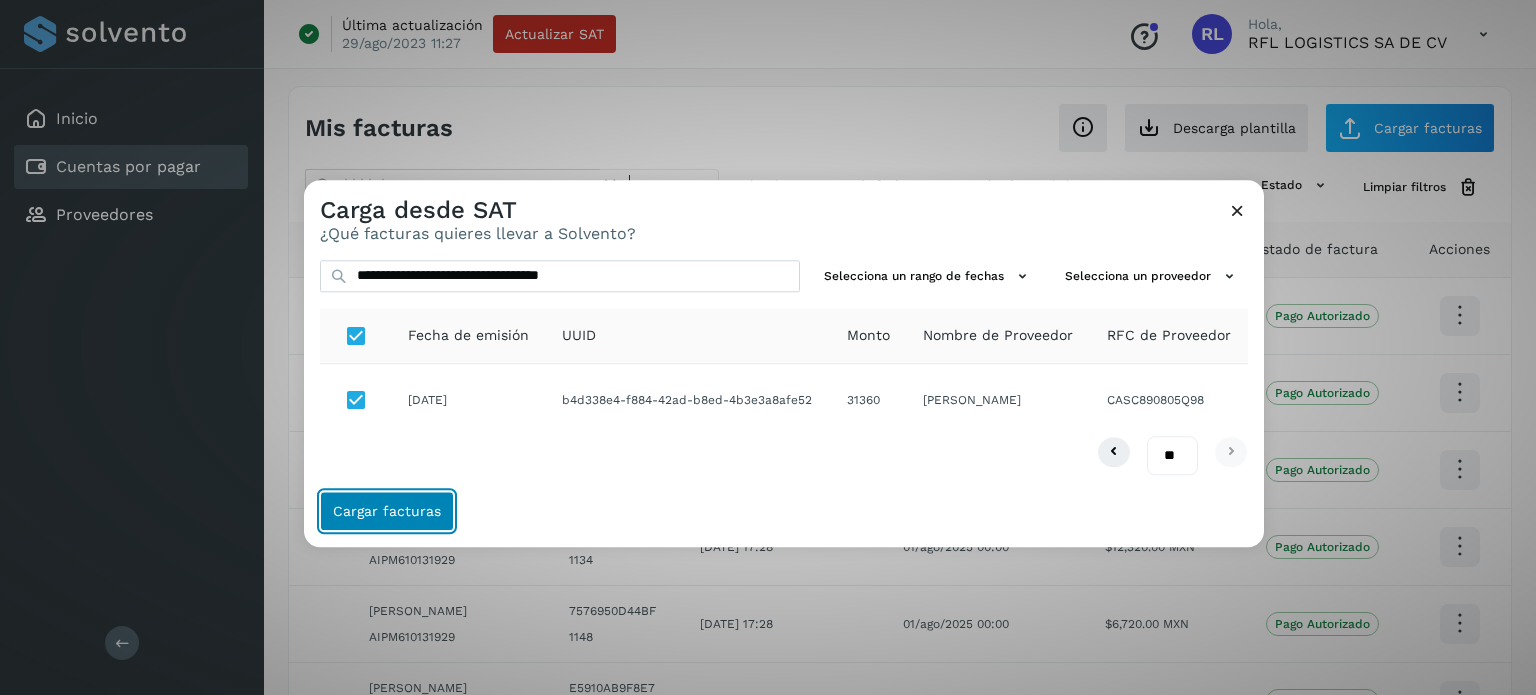 click on "Cargar facturas" at bounding box center (387, 511) 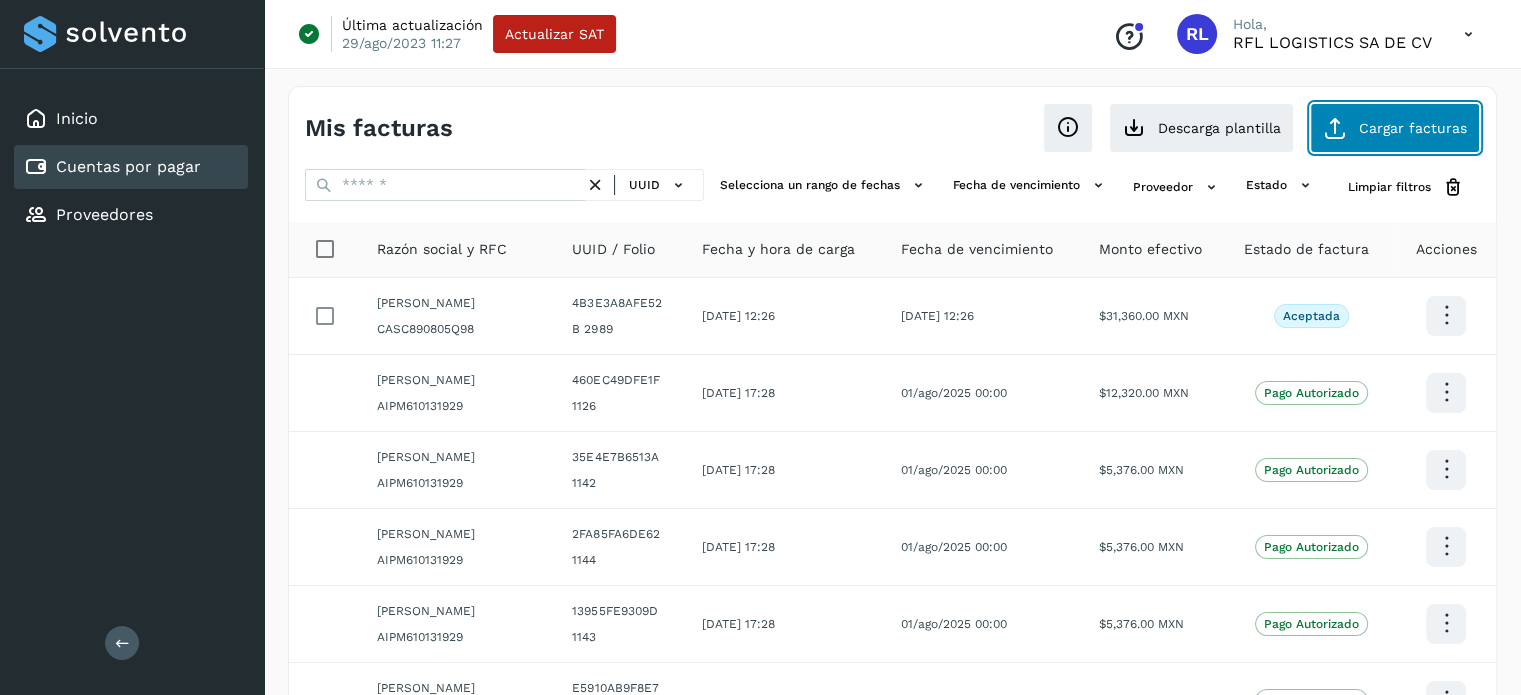 click on "Cargar facturas" 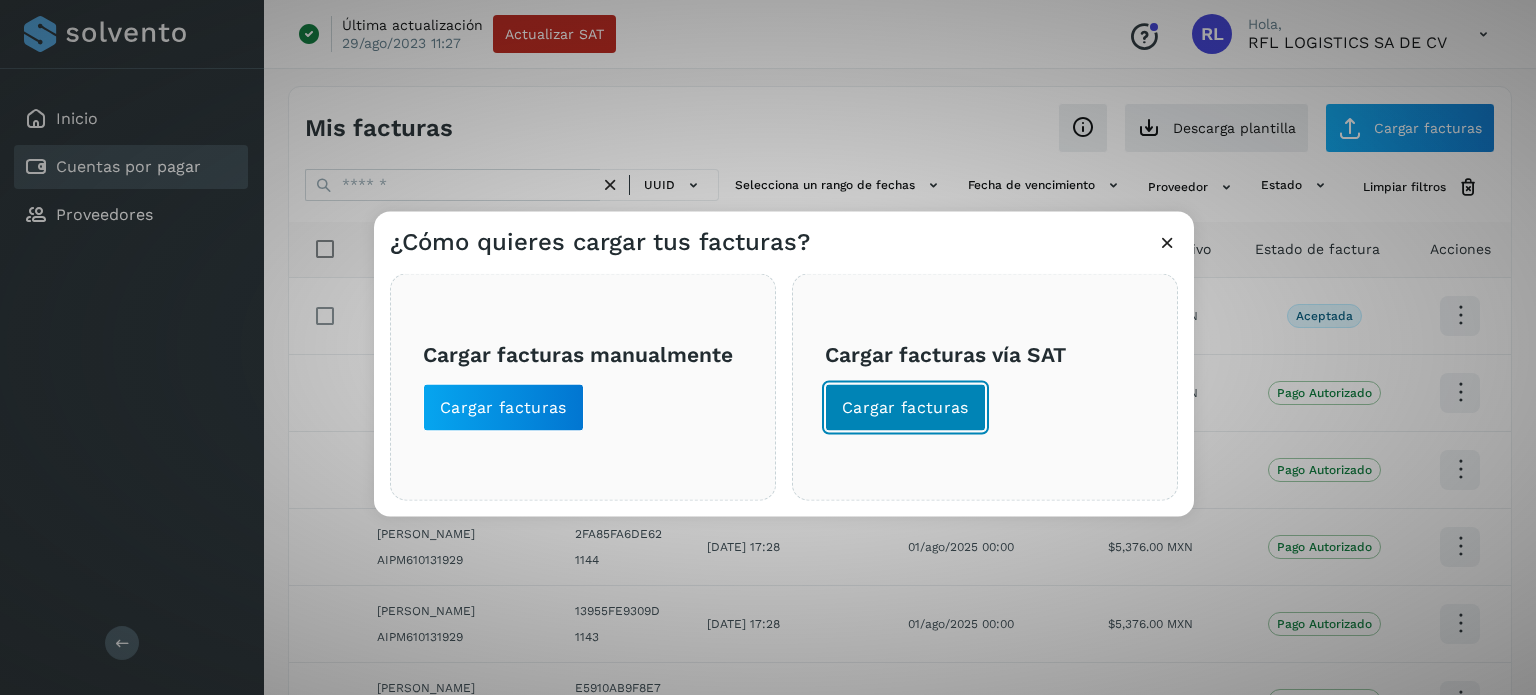 click on "Cargar facturas" 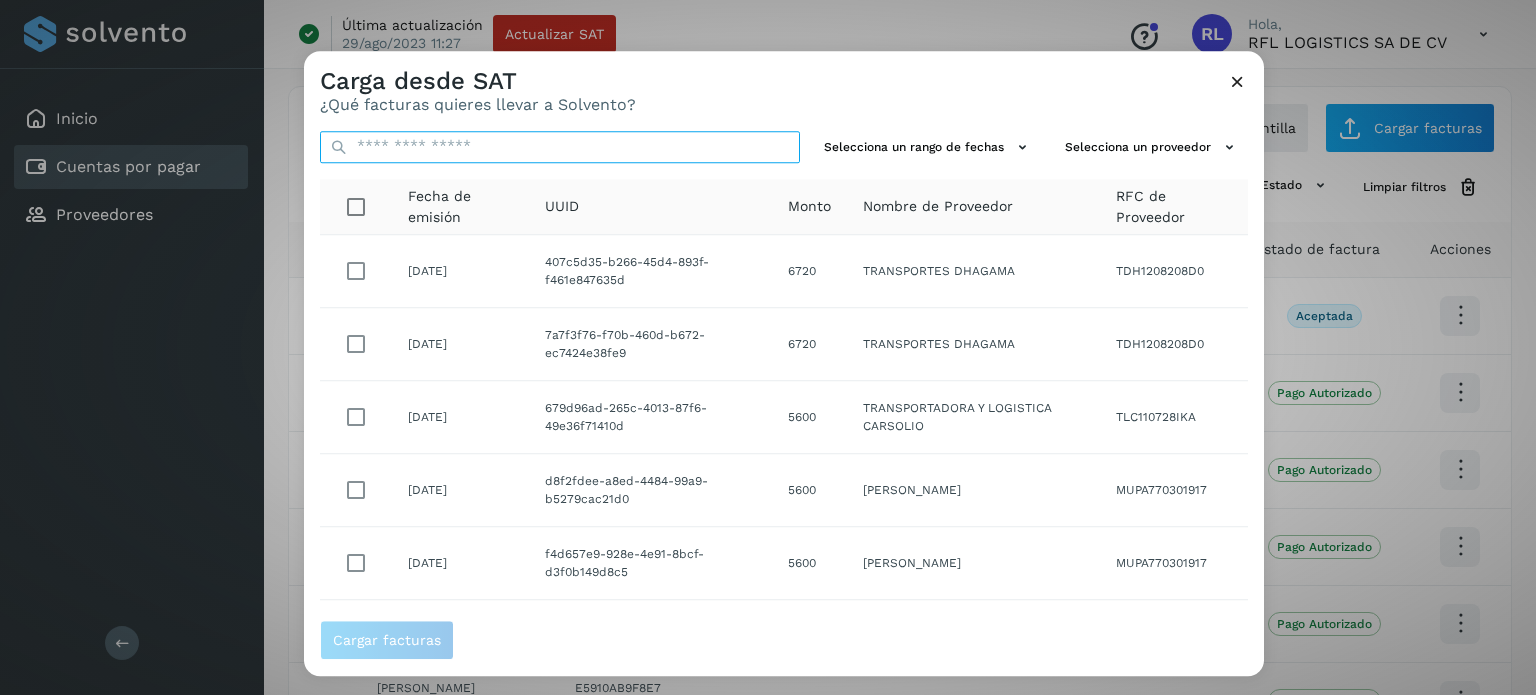 click at bounding box center (560, 147) 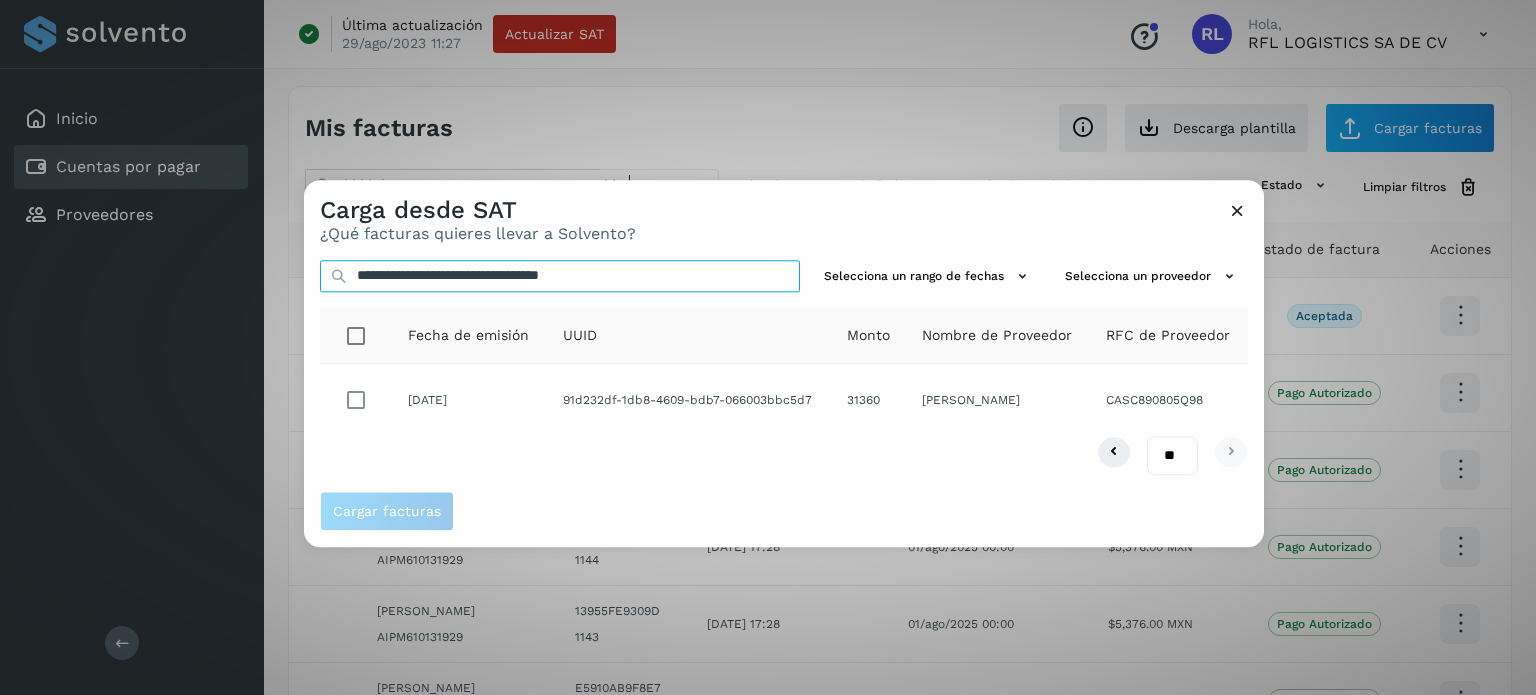 type on "**********" 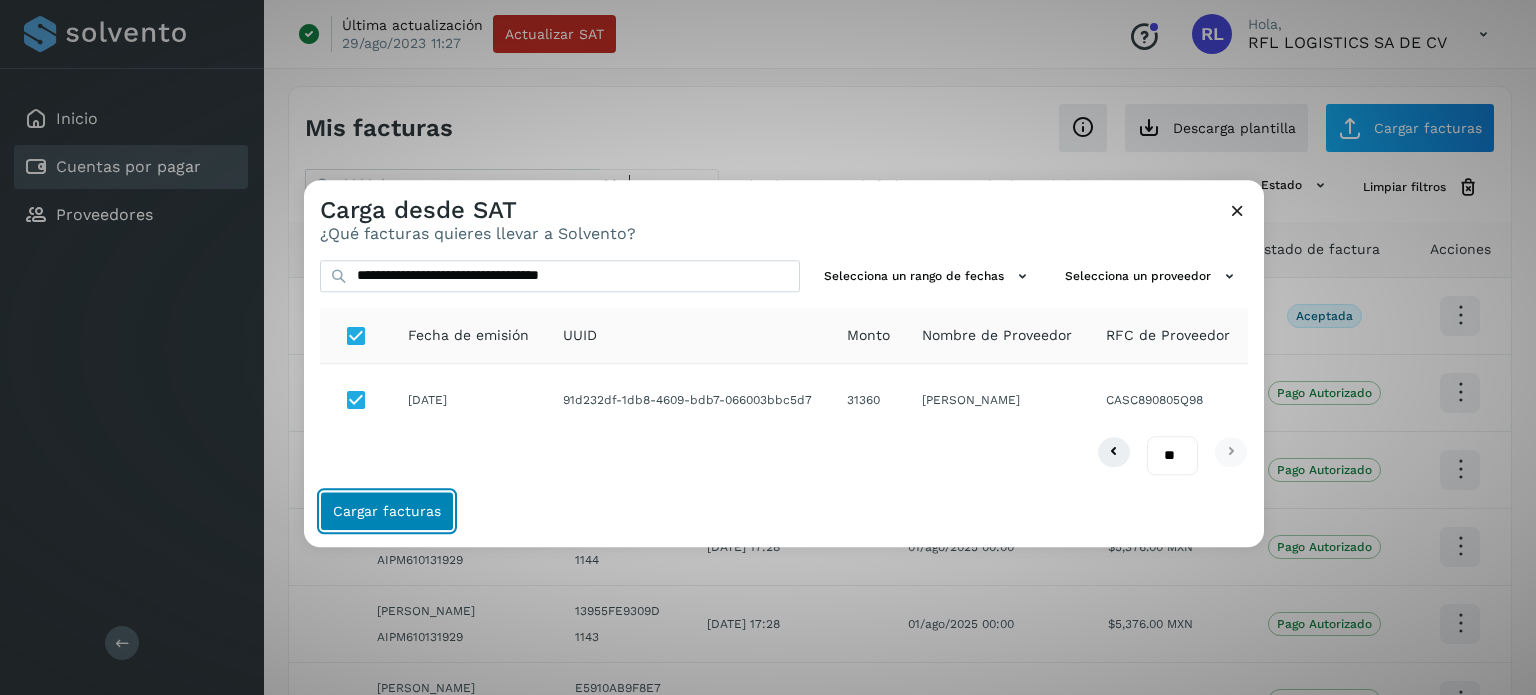 click on "Cargar facturas" 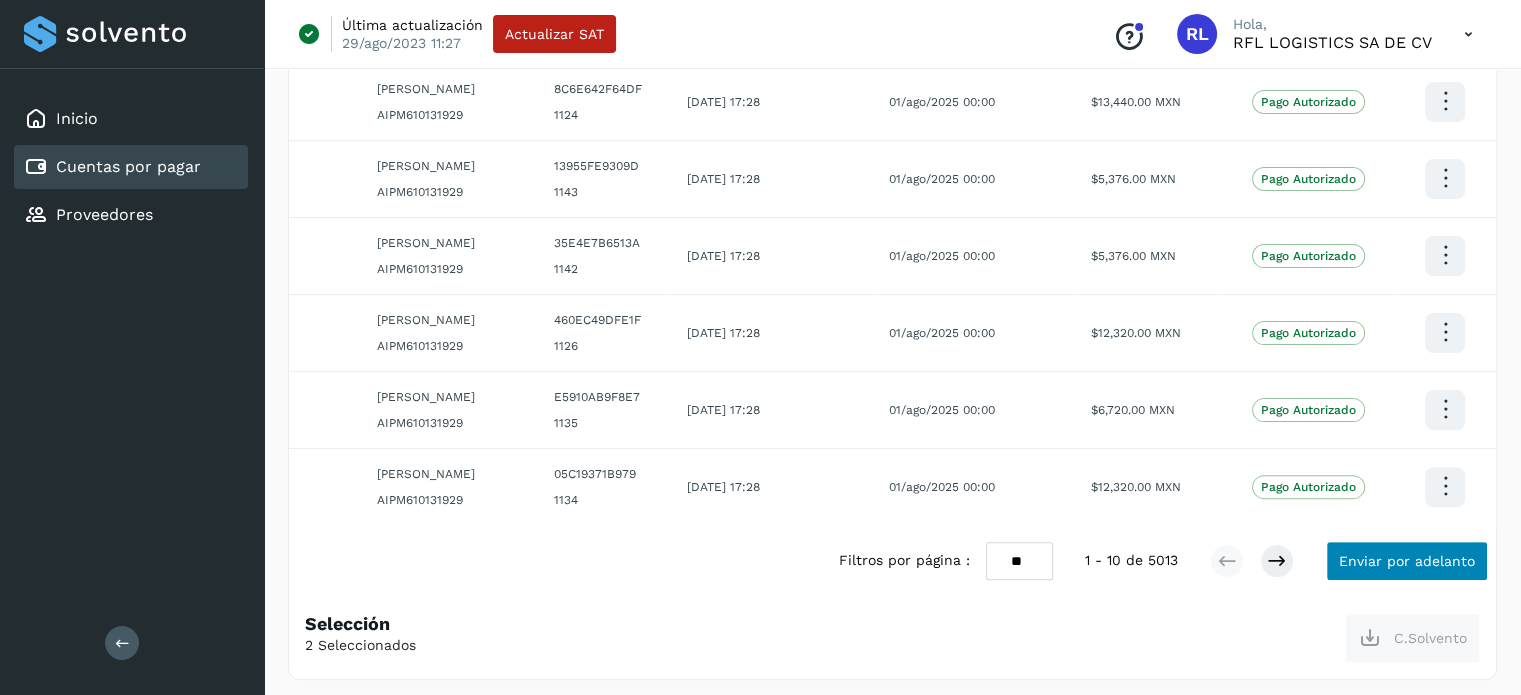 scroll, scrollTop: 527, scrollLeft: 0, axis: vertical 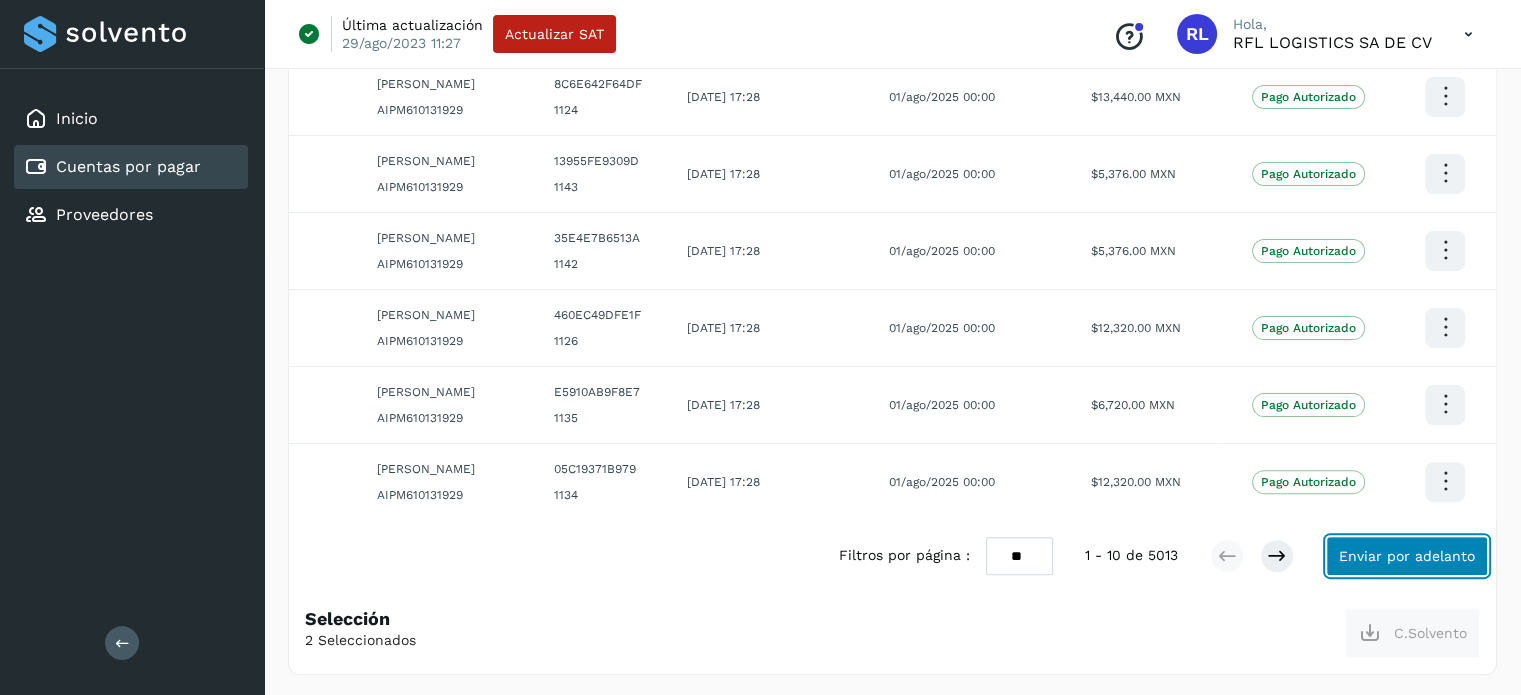 click on "Enviar por adelanto" 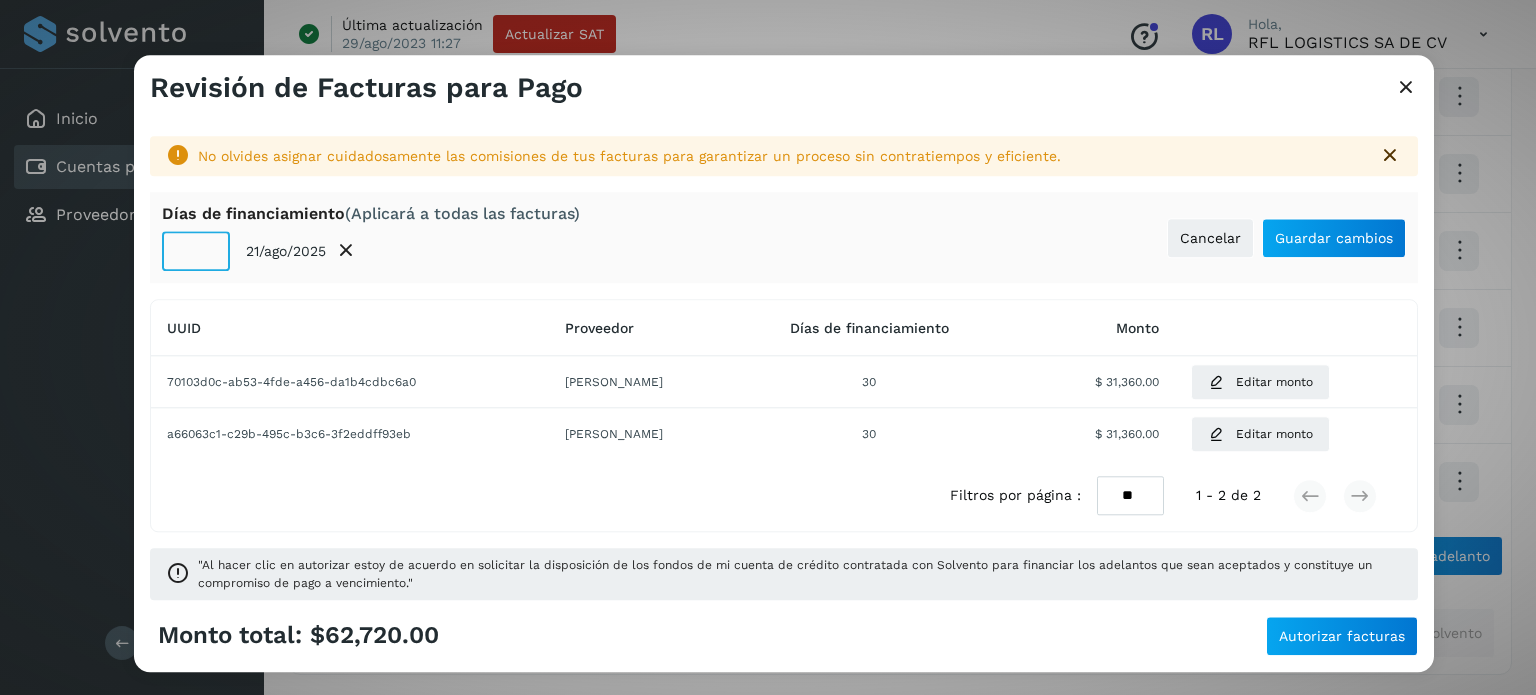 click on "**" 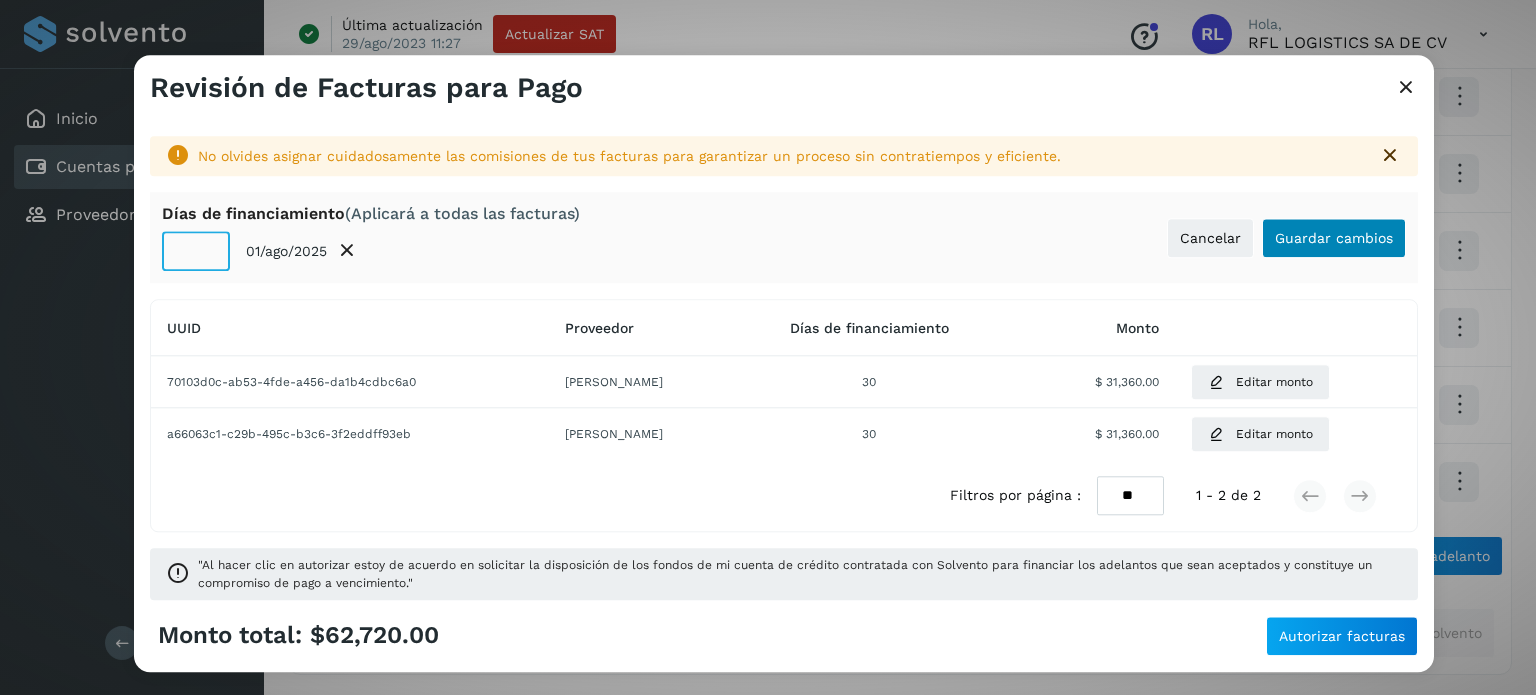 type on "**" 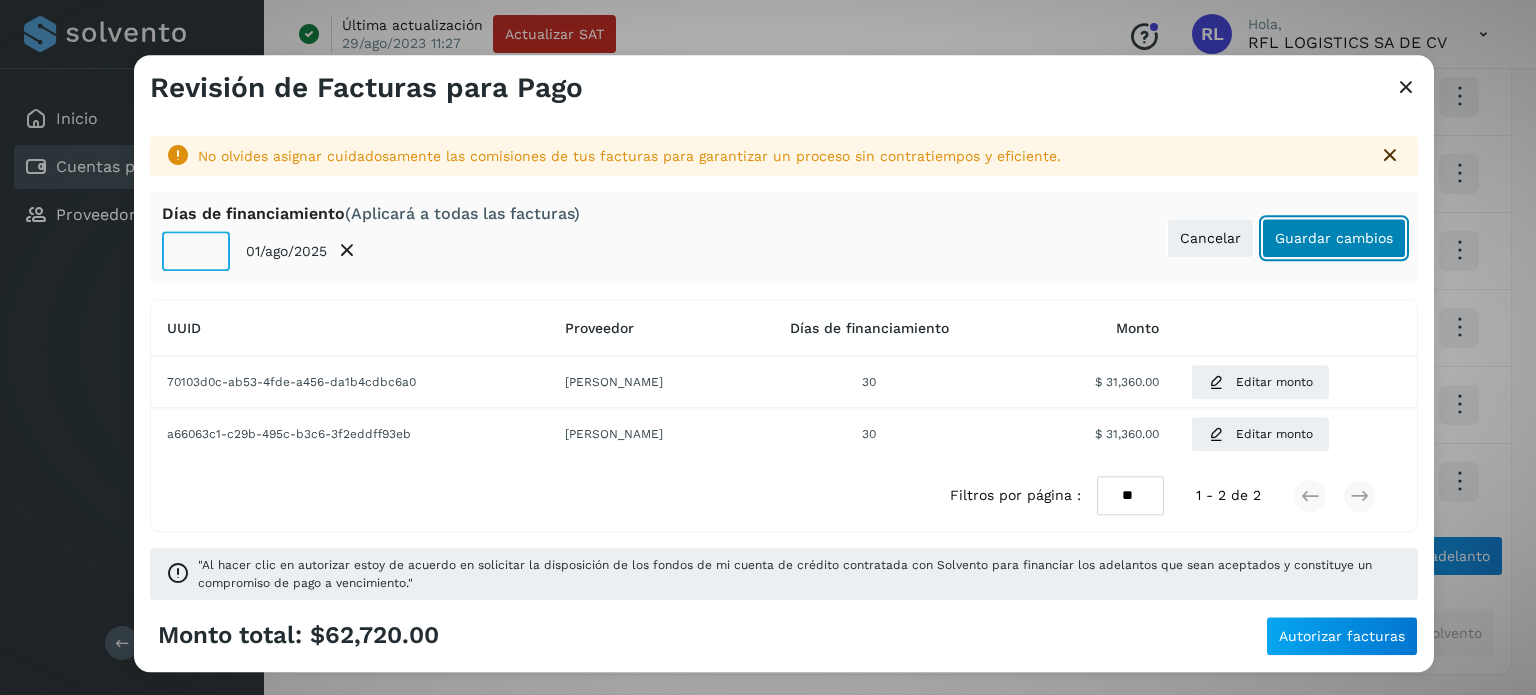 click on "Guardar cambios" 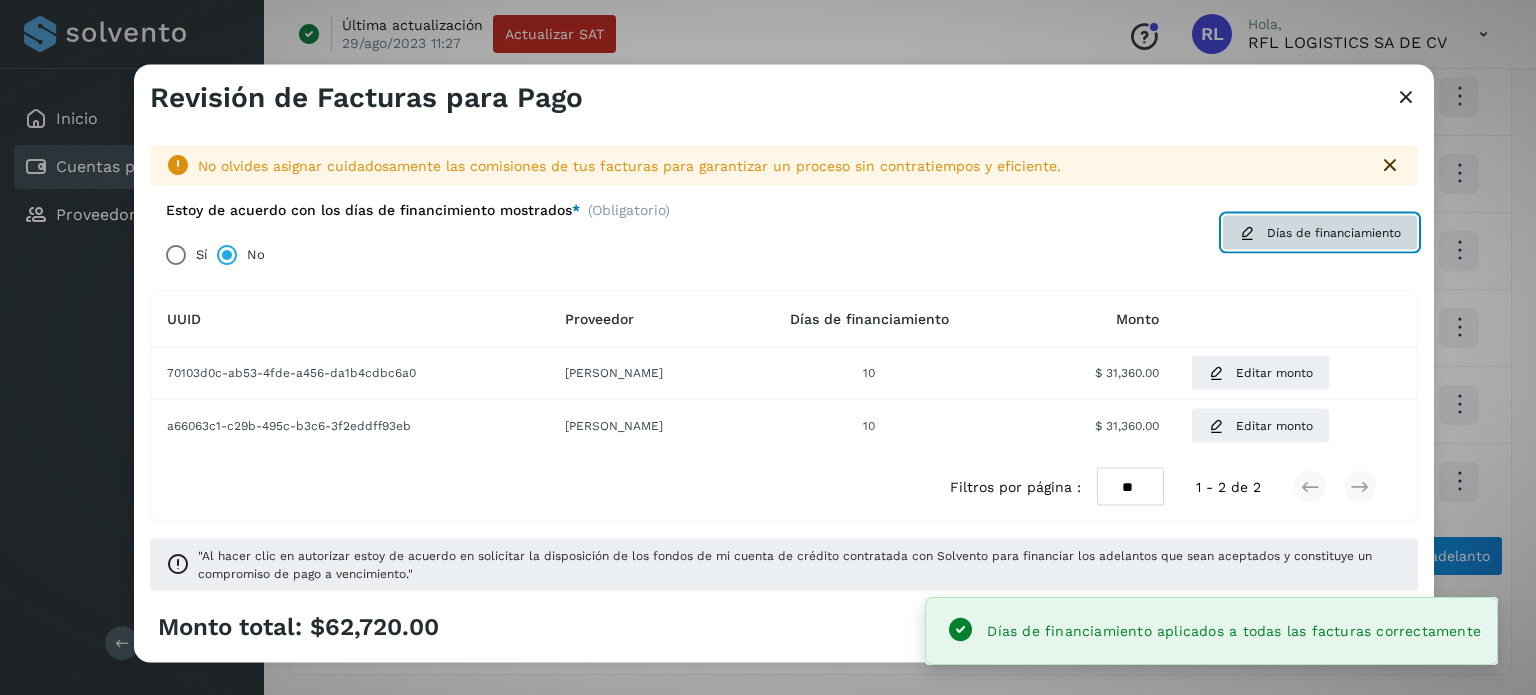 click on "Días de financiamiento" 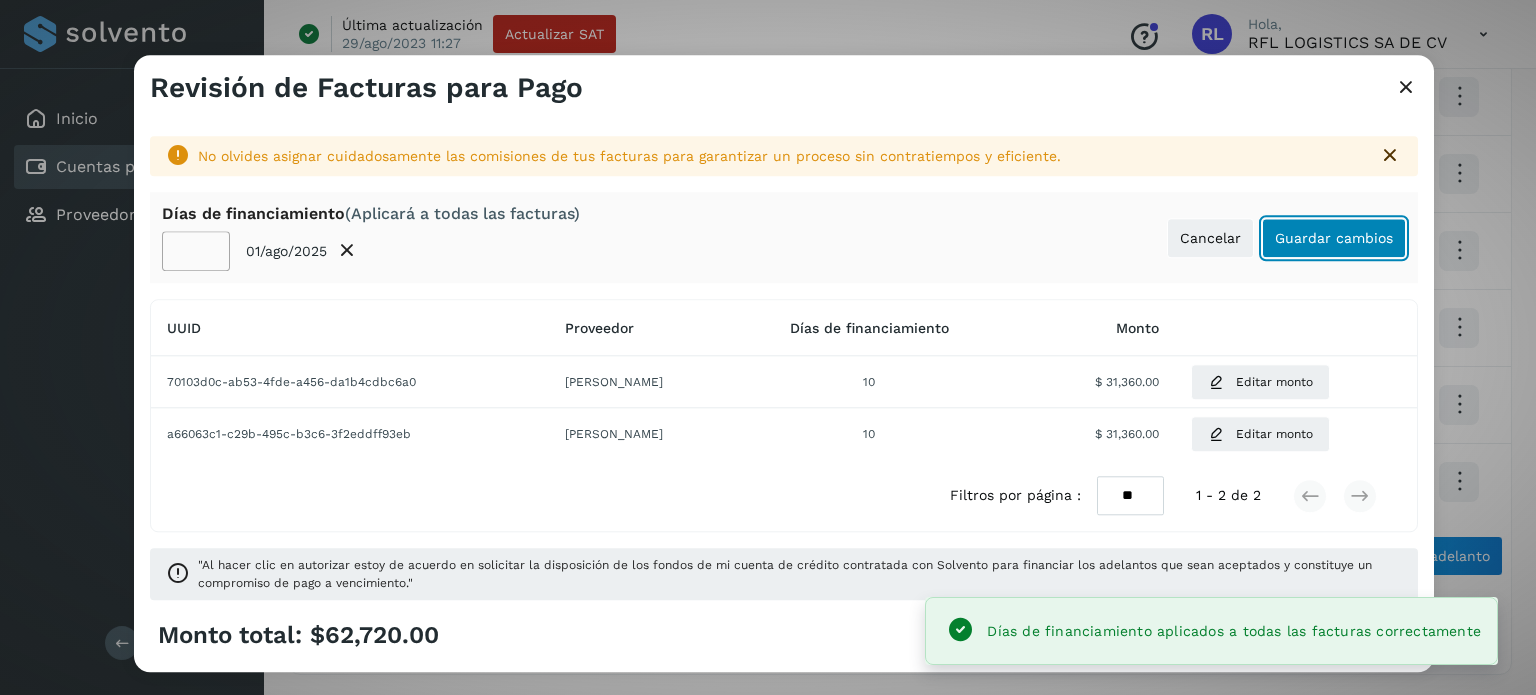 click on "Guardar cambios" 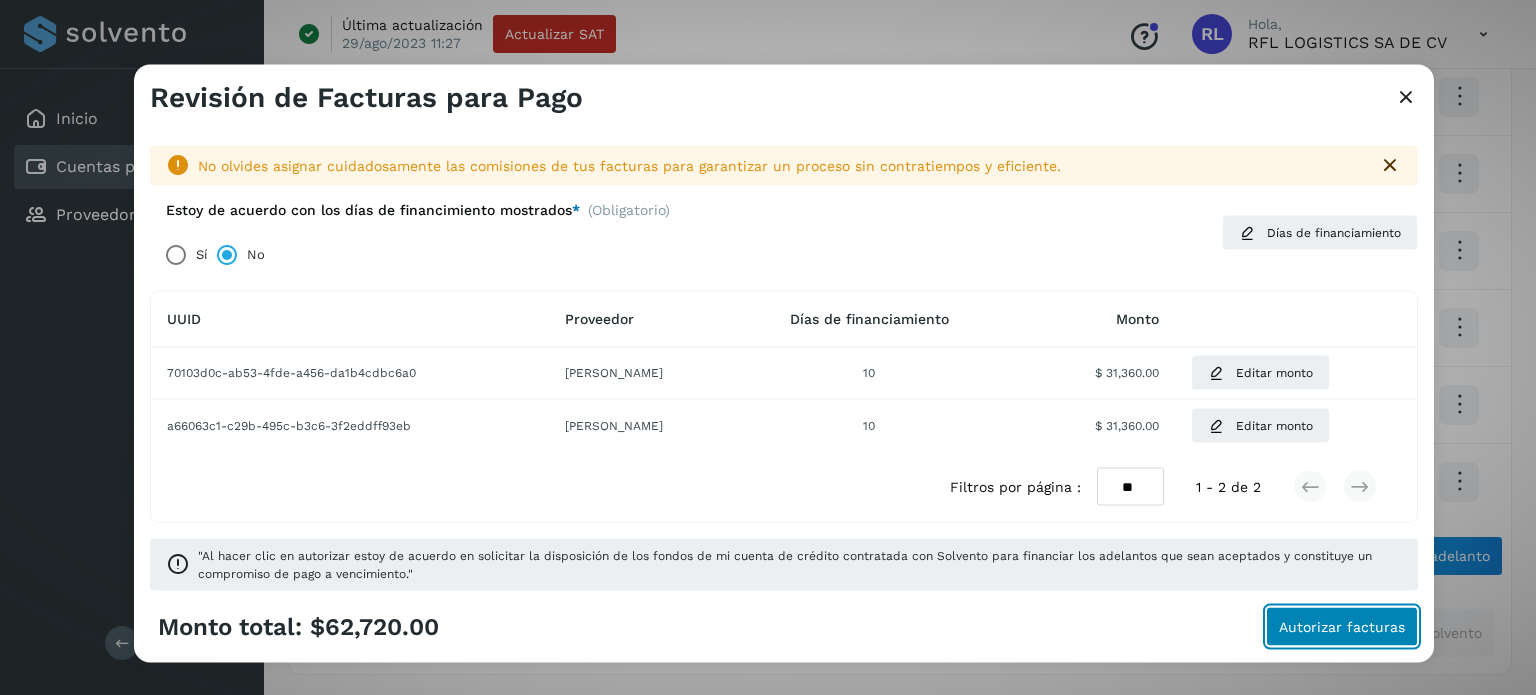 click on "Autorizar facturas" at bounding box center (1342, 627) 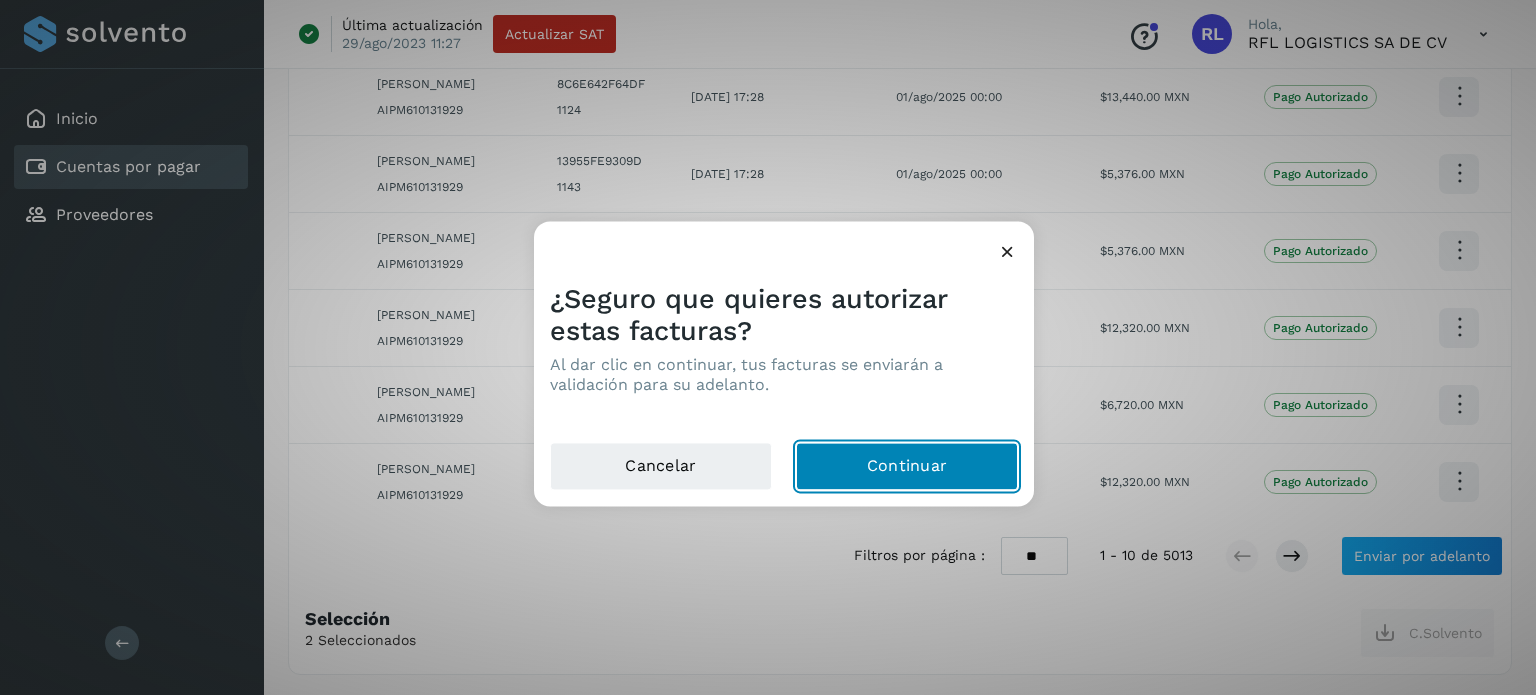 click on "Continuar" 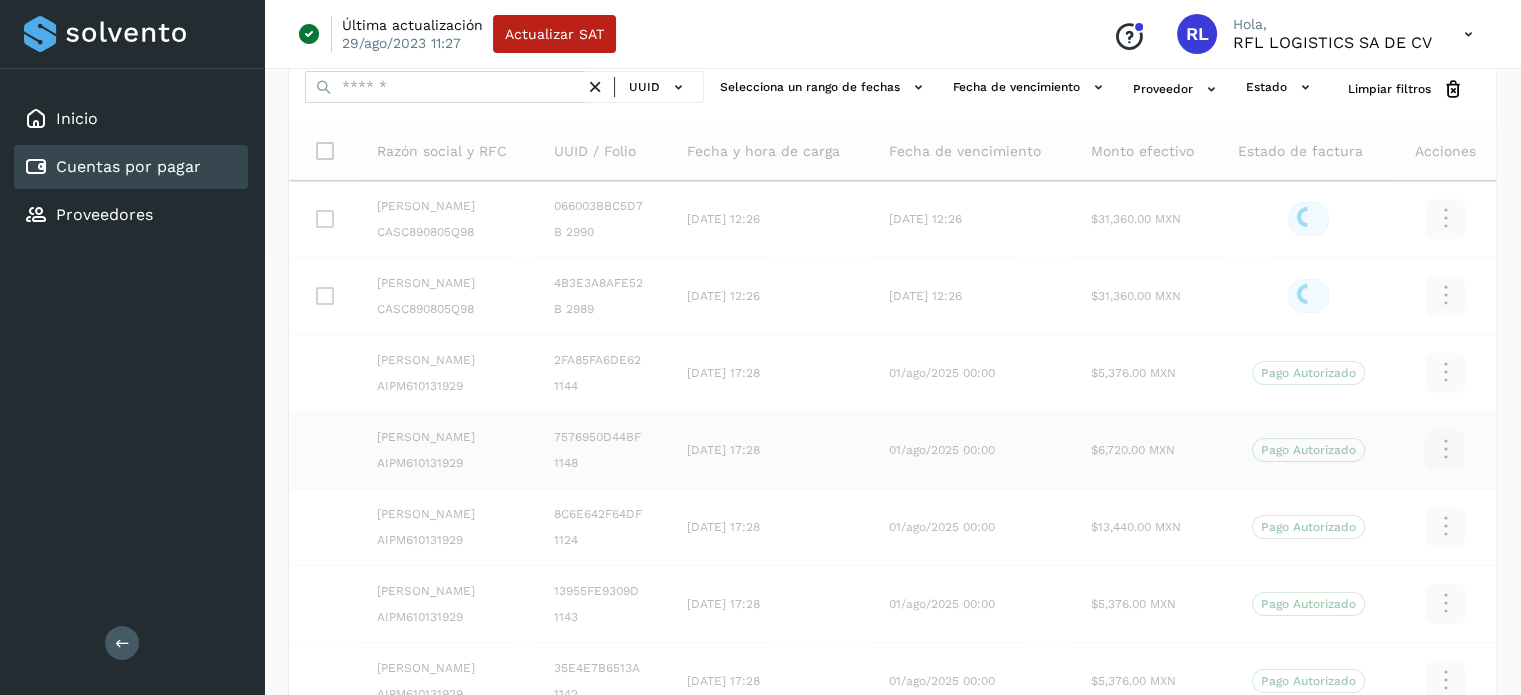 scroll, scrollTop: 0, scrollLeft: 0, axis: both 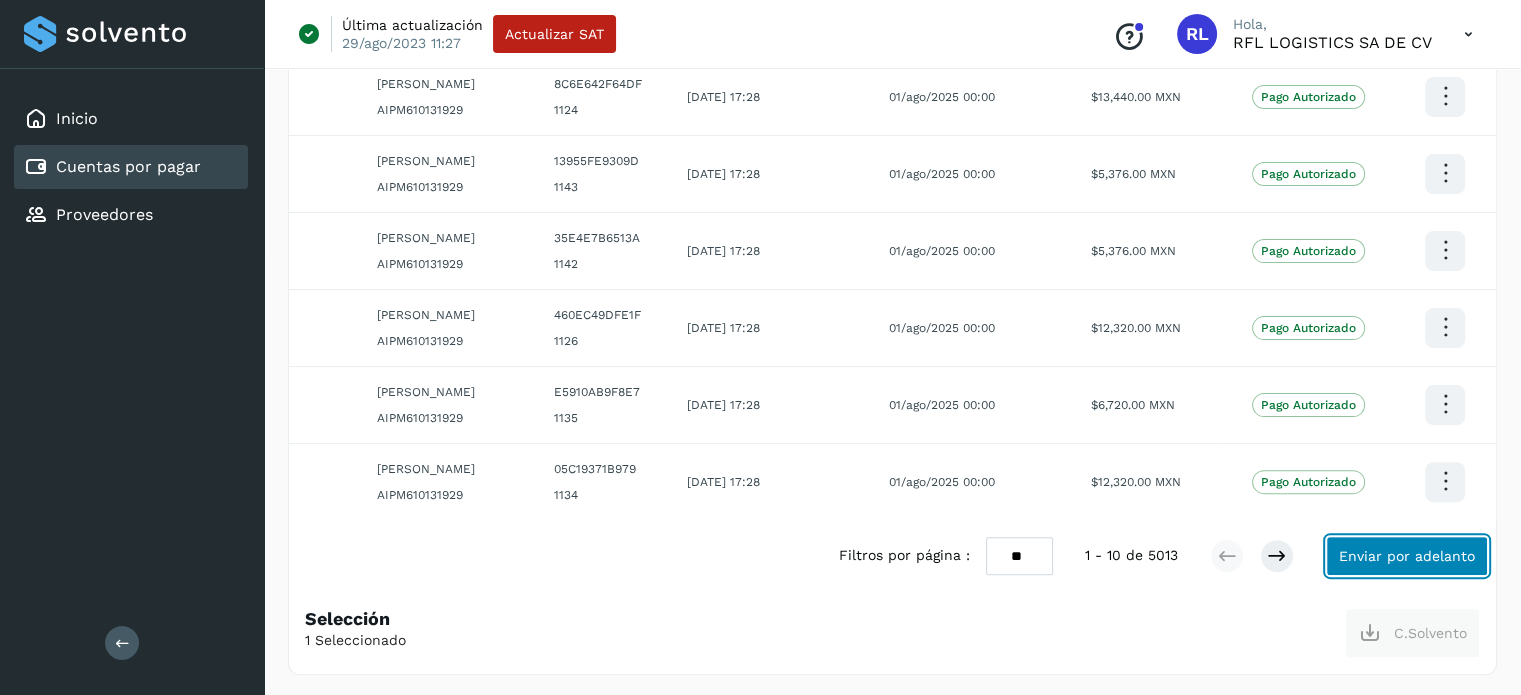 click on "Enviar por adelanto" 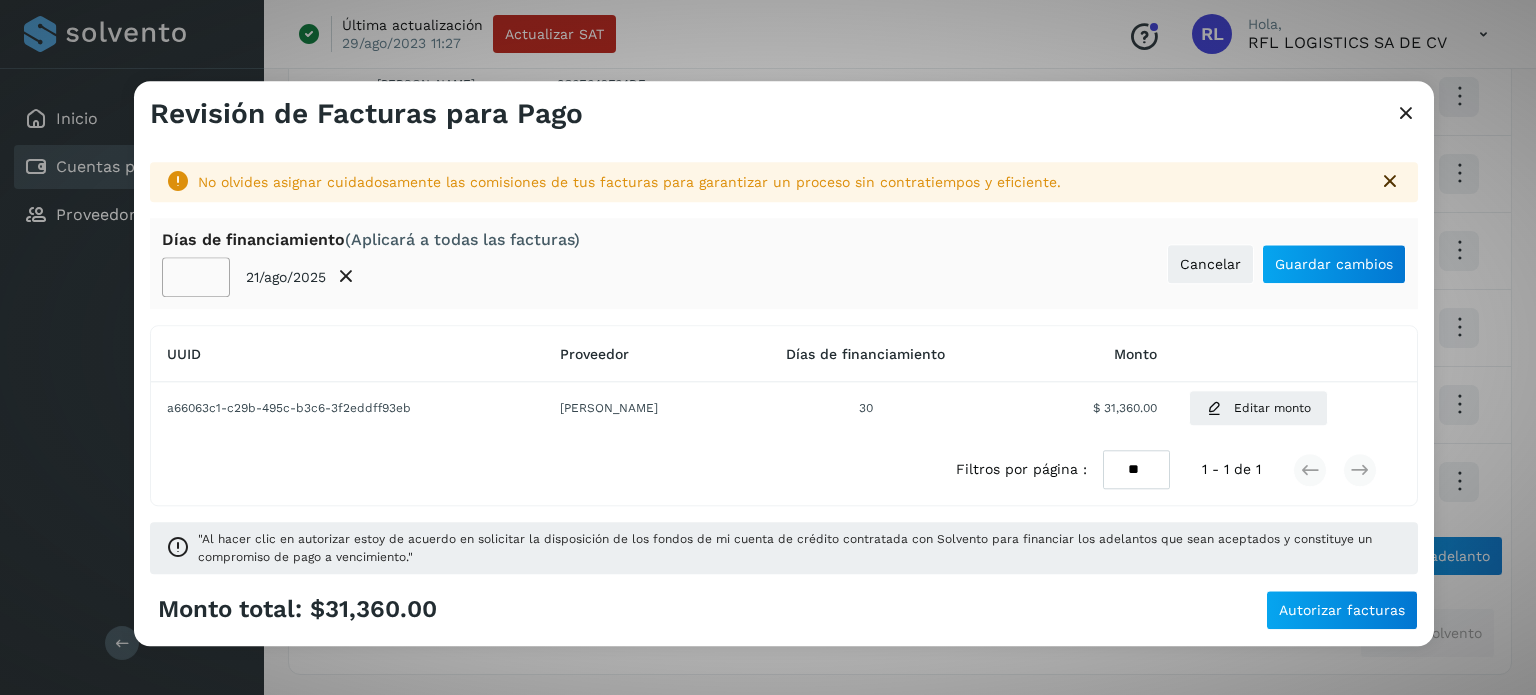 click on "**" 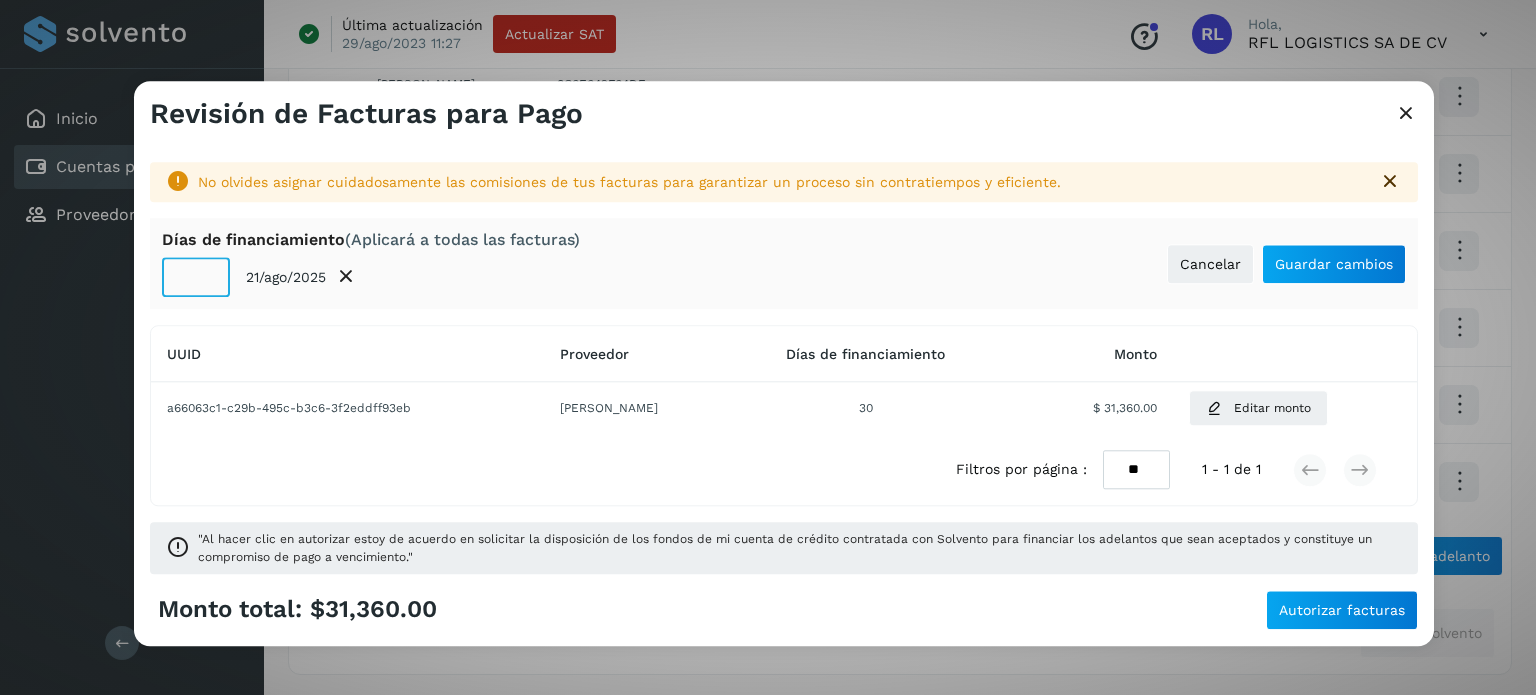 click on "**" 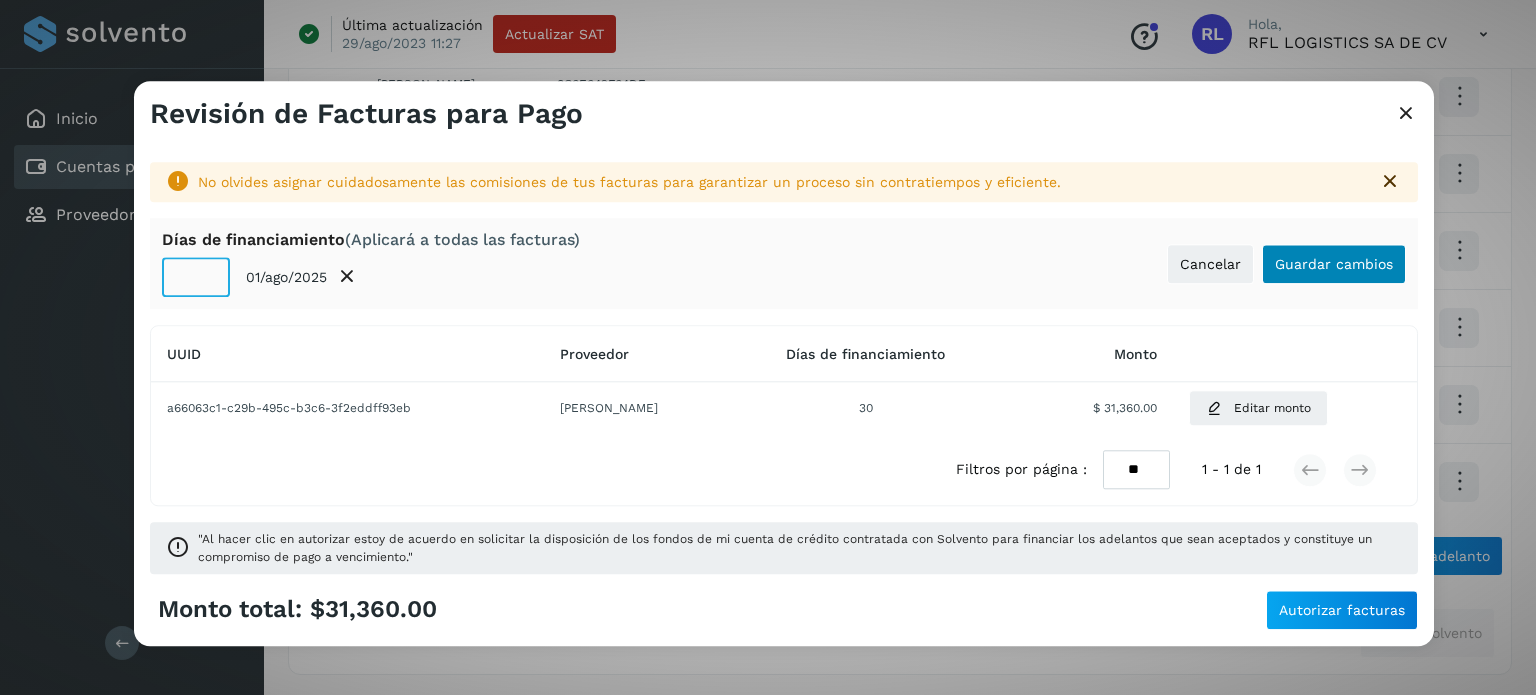 type on "**" 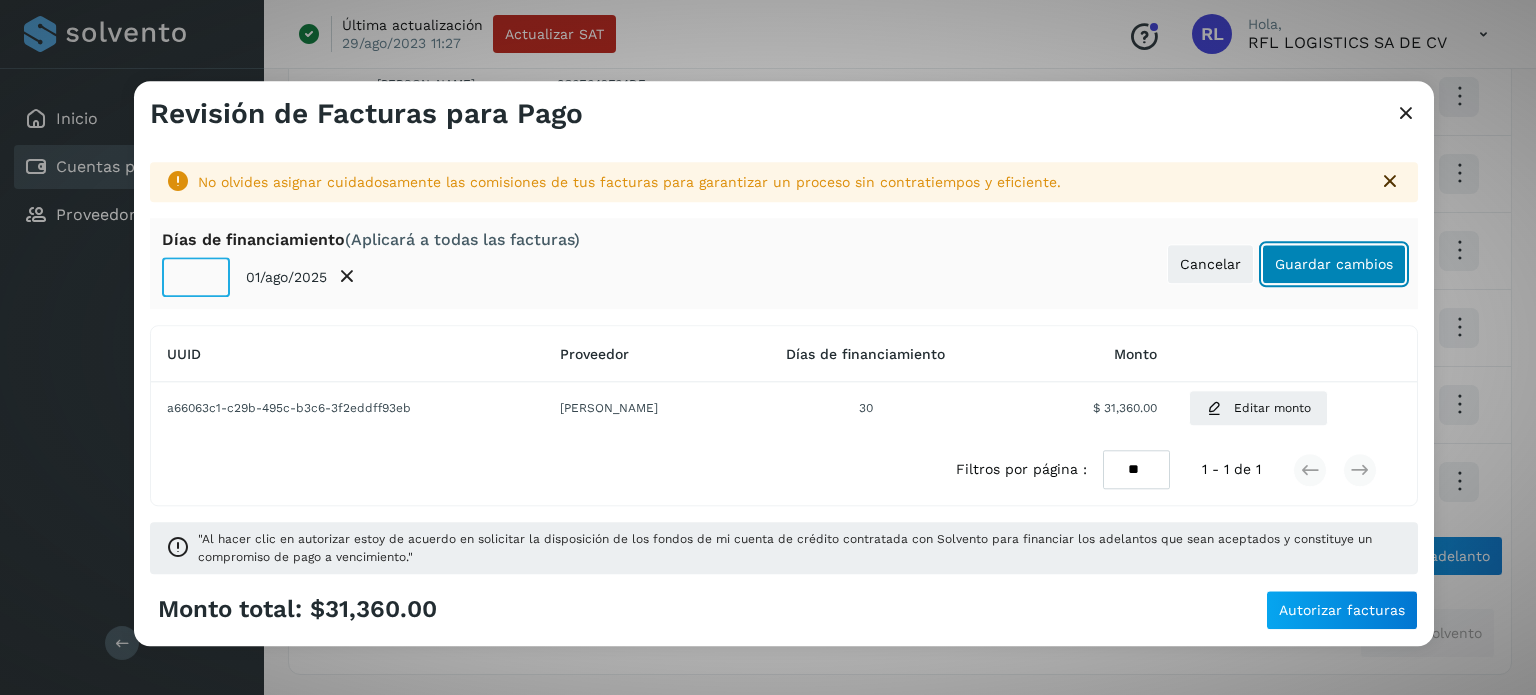 click on "Guardar cambios" at bounding box center [1334, 264] 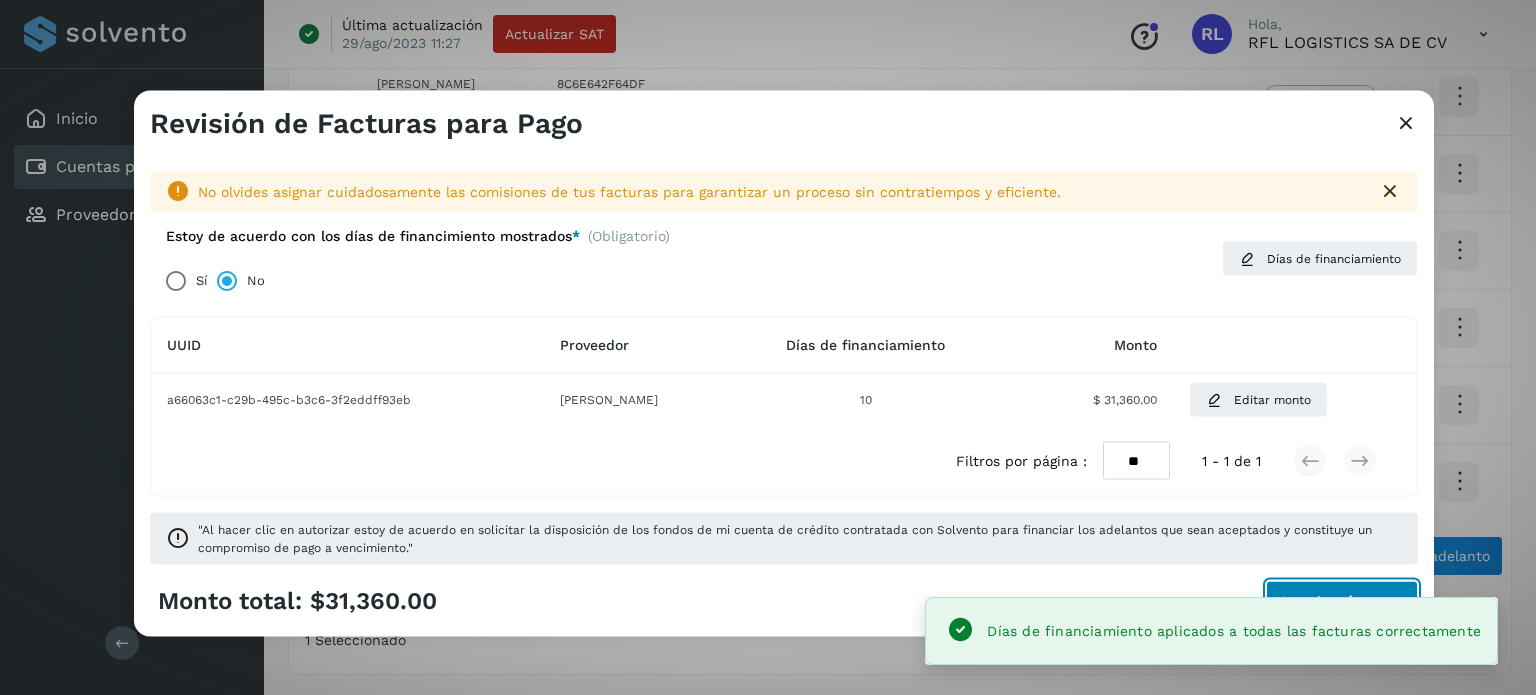 click on "Autorizar facturas" at bounding box center (1342, 601) 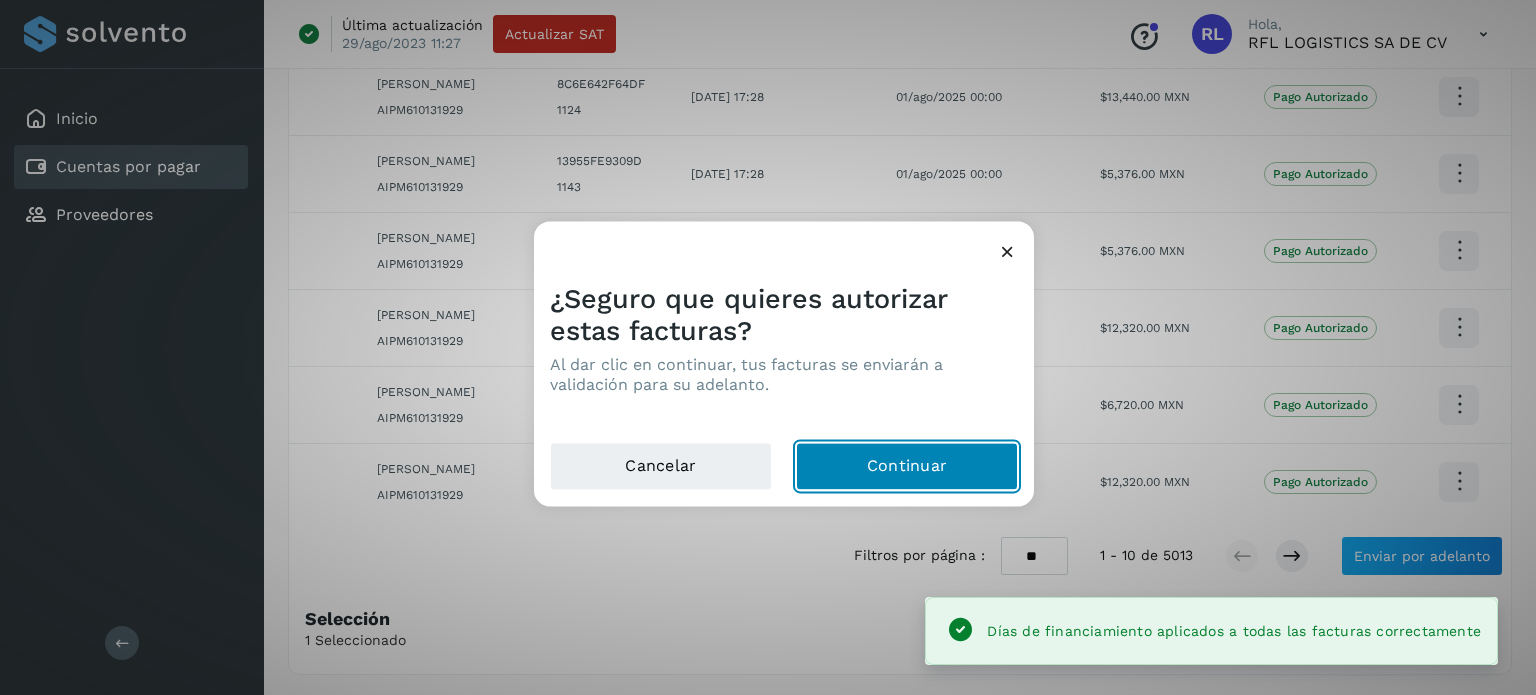 click on "Continuar" 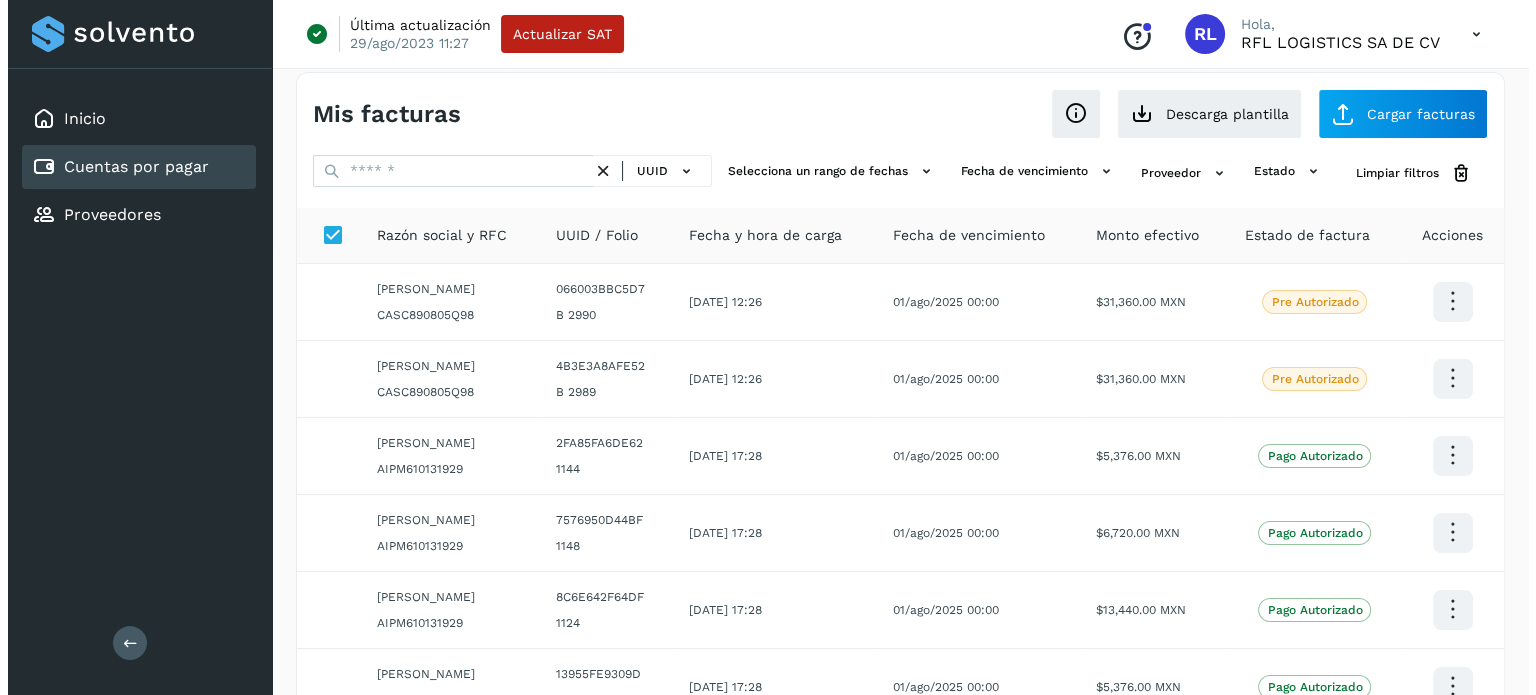 scroll, scrollTop: 0, scrollLeft: 0, axis: both 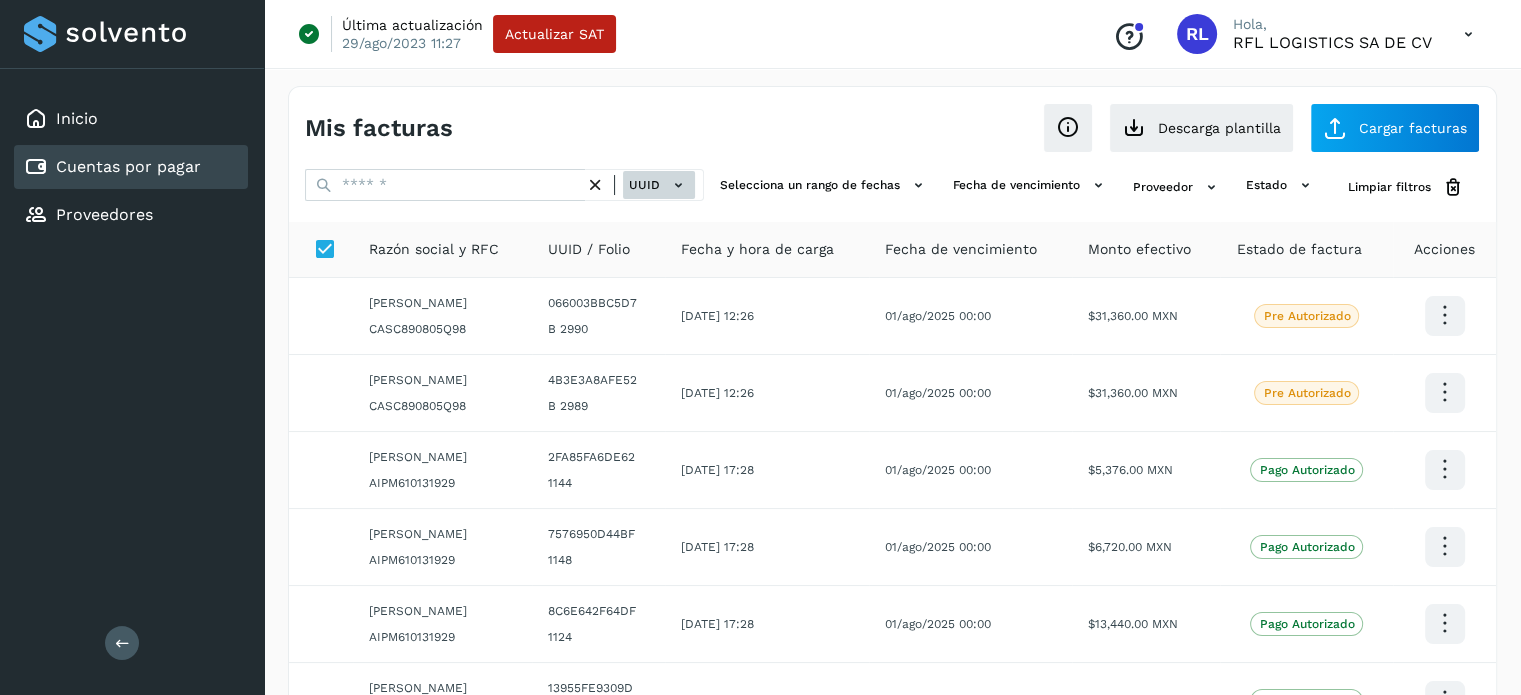click on "UUID" at bounding box center (659, 185) 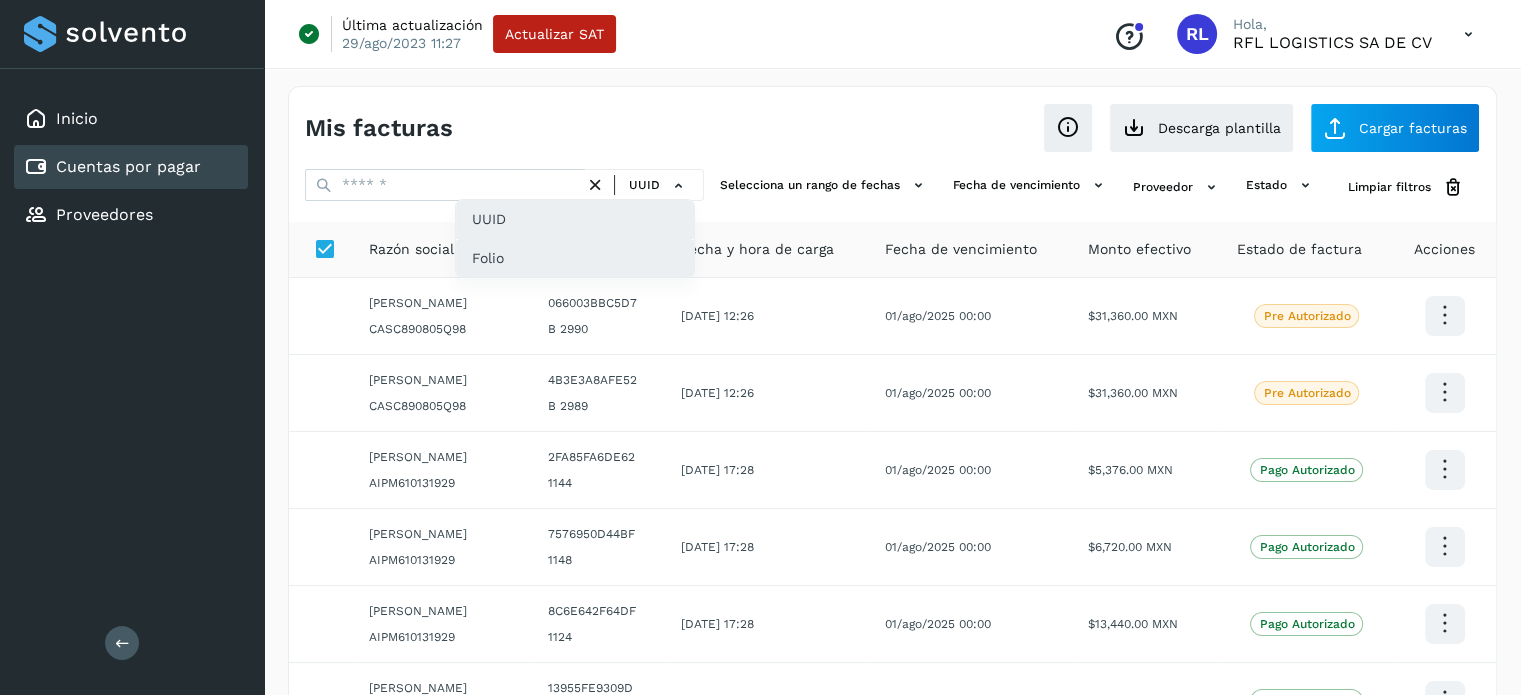 click on "Folio" 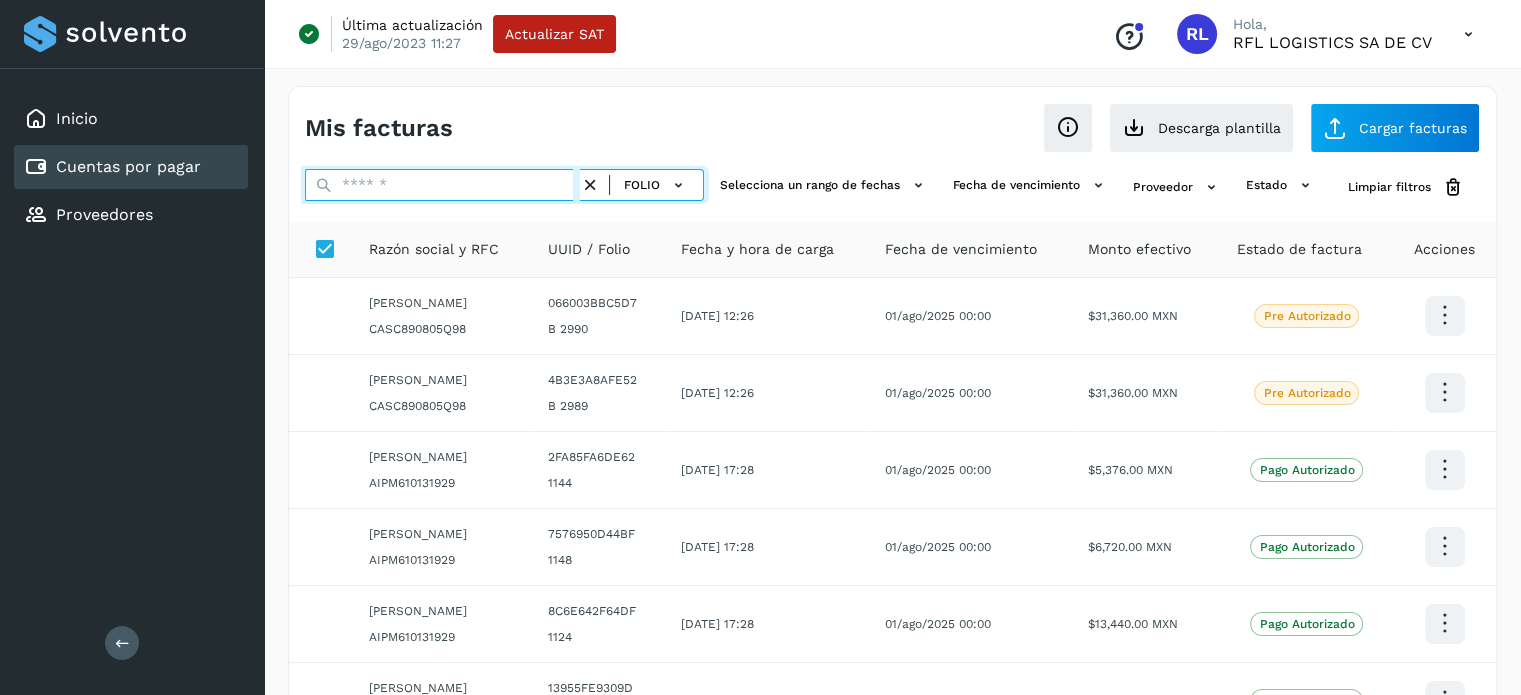 click at bounding box center [442, 185] 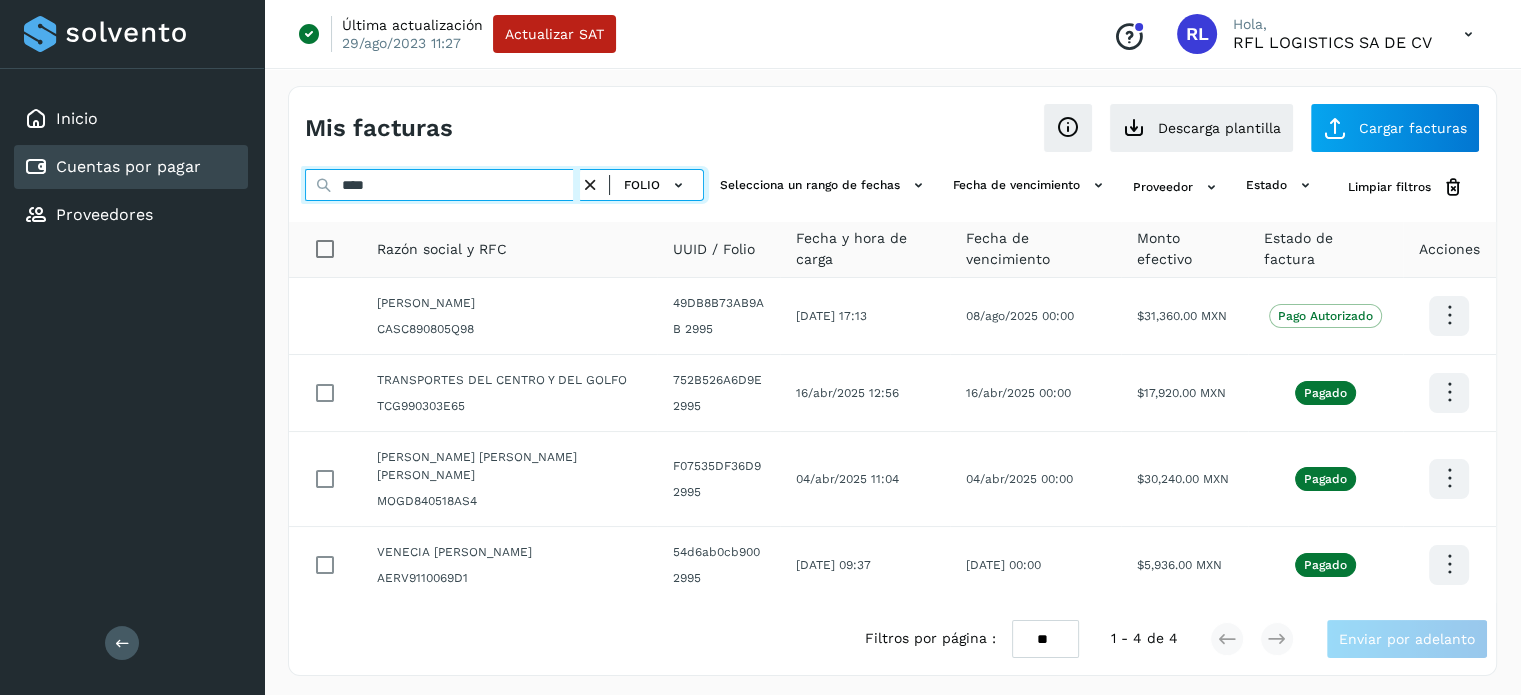 drag, startPoint x: 346, startPoint y: 192, endPoint x: 307, endPoint y: 199, distance: 39.623226 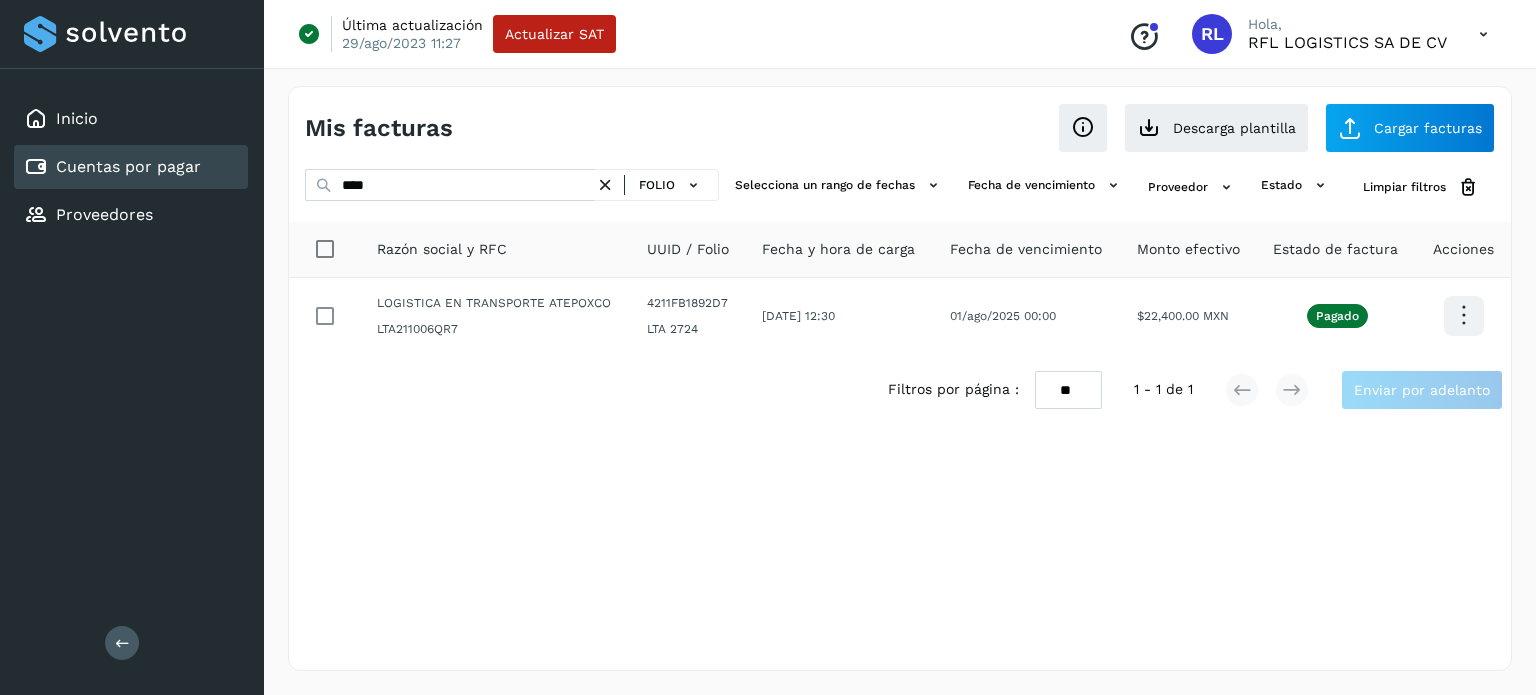 click on "Mis facturas
Ver instrucciones para cargar Facturas
Descarga plantilla Cargar facturas **** Folio Selecciona un rango de fechas
Selecciona el rango de fechas en el que se carga la factura.
Fecha de vencimiento
Selecciona rango de fechas cuando vence la factura
Proveedor estado Limpiar filtros Razón social y RFC UUID / Folio Fecha y hora de carga Fecha de vencimiento Monto efectivo Estado de factura Acciones LOGISTICA EN TRANSPORTE ATEPOXCO LTA211006QR7 4211FB1892D7 LTA 2724 [DATE] 12:30 01/ago/2025 00:00 $22,400.00 MXN Pagado Filtros por página : ** ** ** 1 - 1 de 1 Enviar por adelanto" at bounding box center [900, 378] 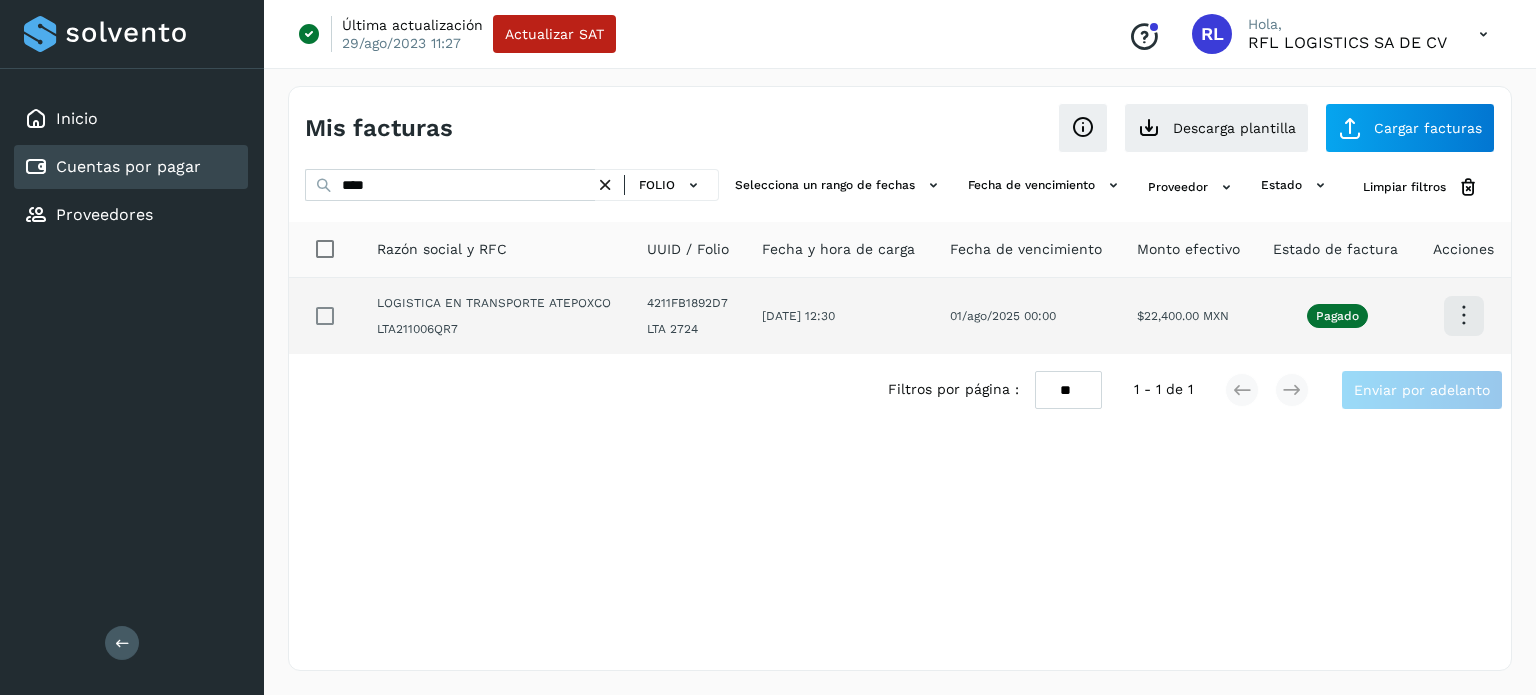 click at bounding box center [1463, 315] 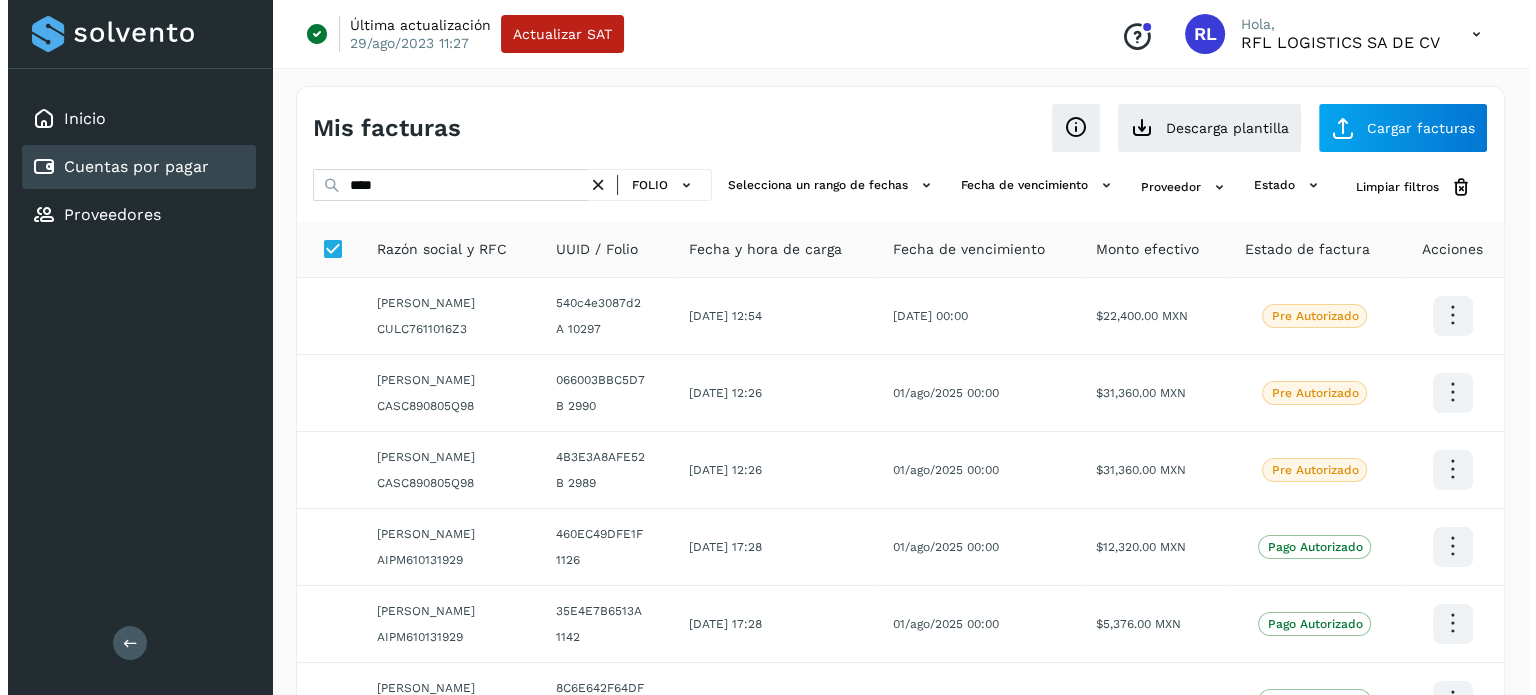 scroll, scrollTop: 0, scrollLeft: 0, axis: both 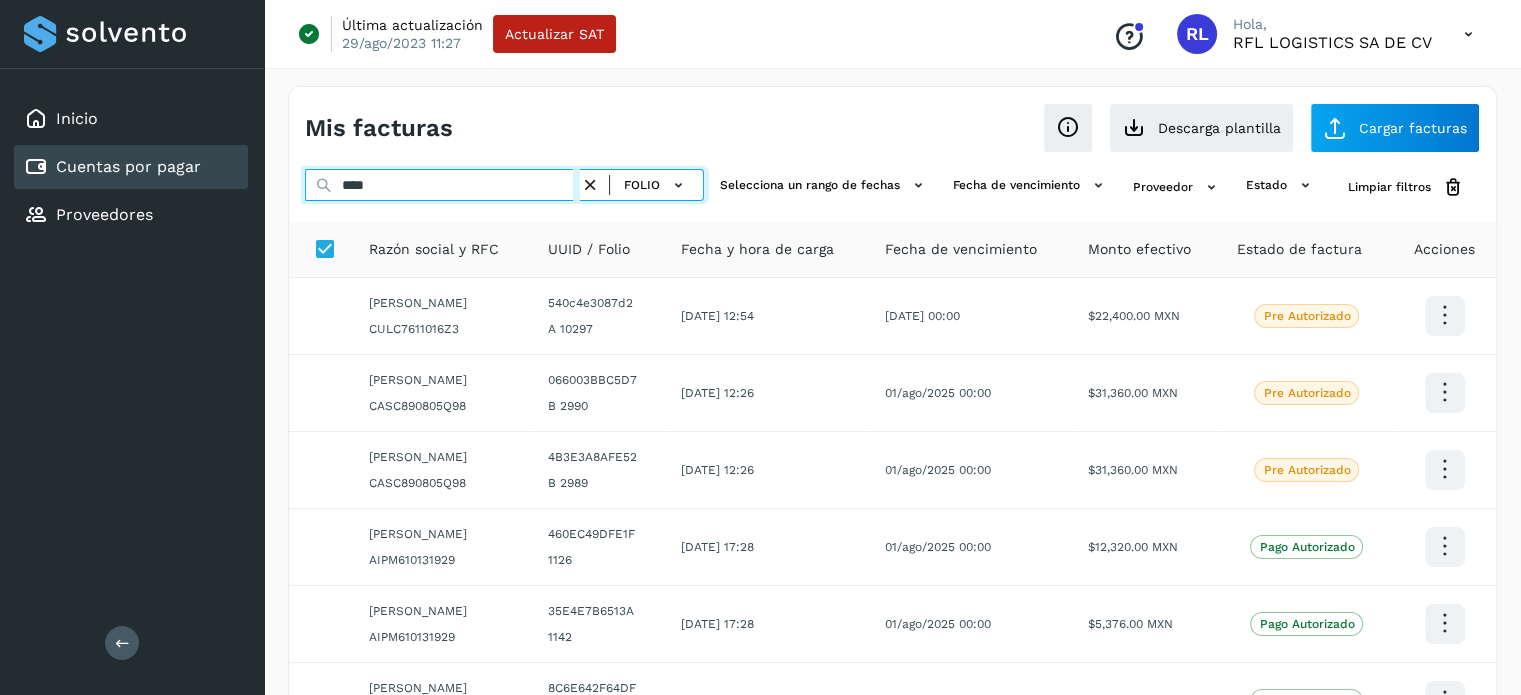 click on "****" at bounding box center [442, 185] 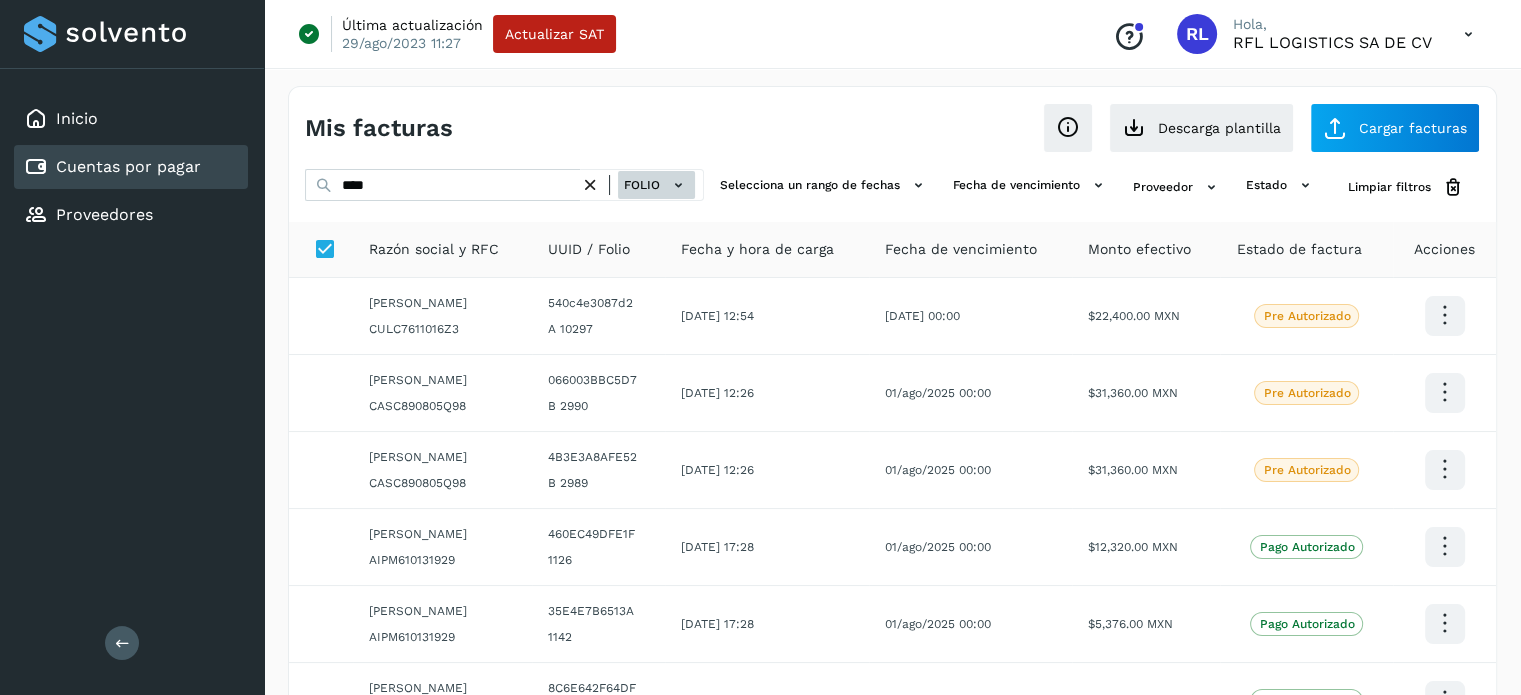 click on "Folio" 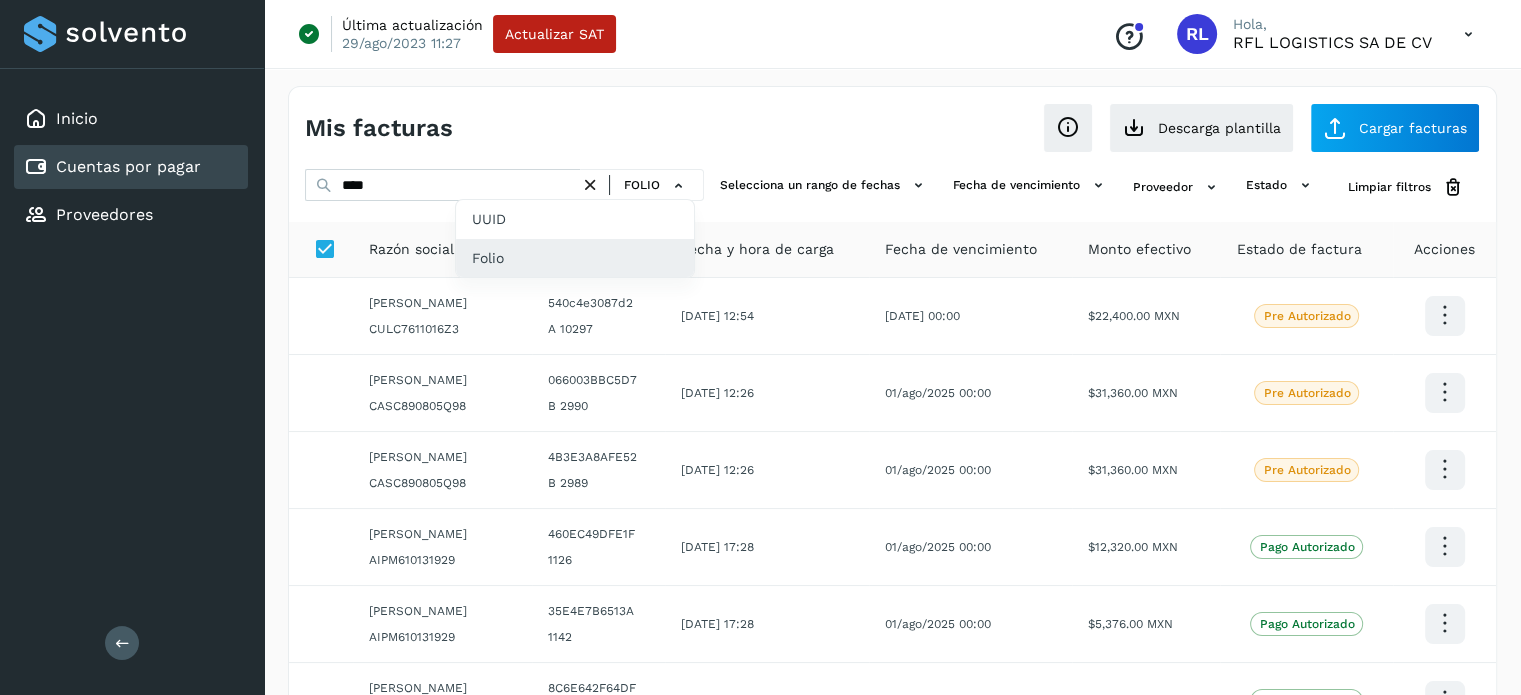 click at bounding box center [760, 347] 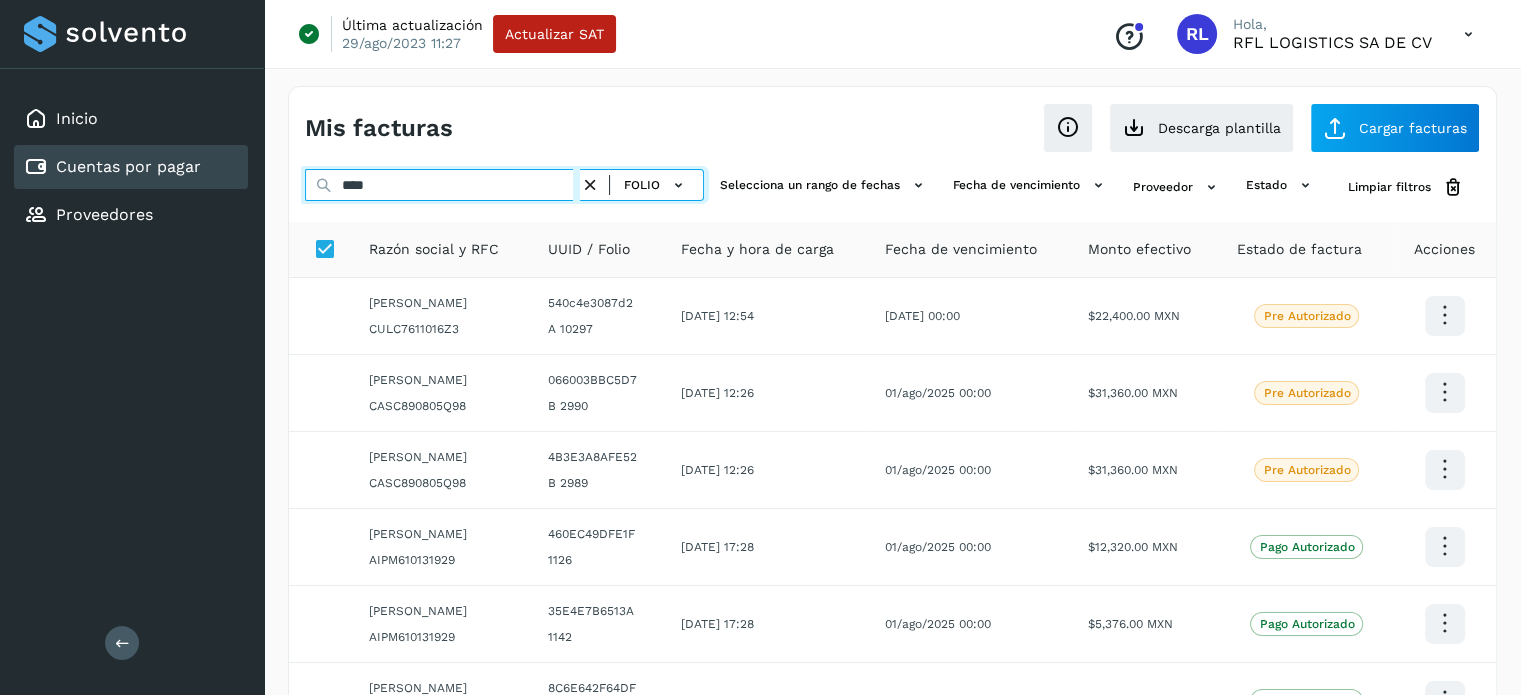 click on "****" at bounding box center [442, 185] 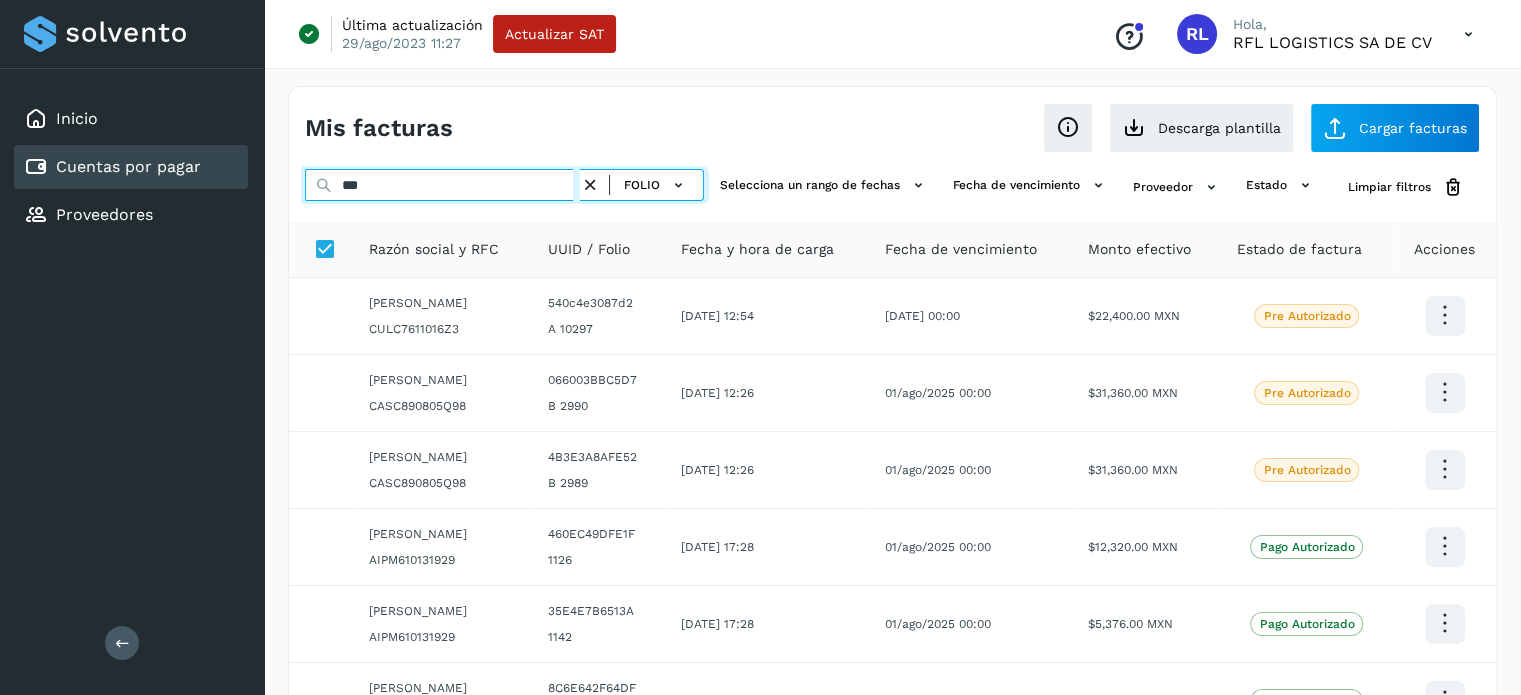 type on "****" 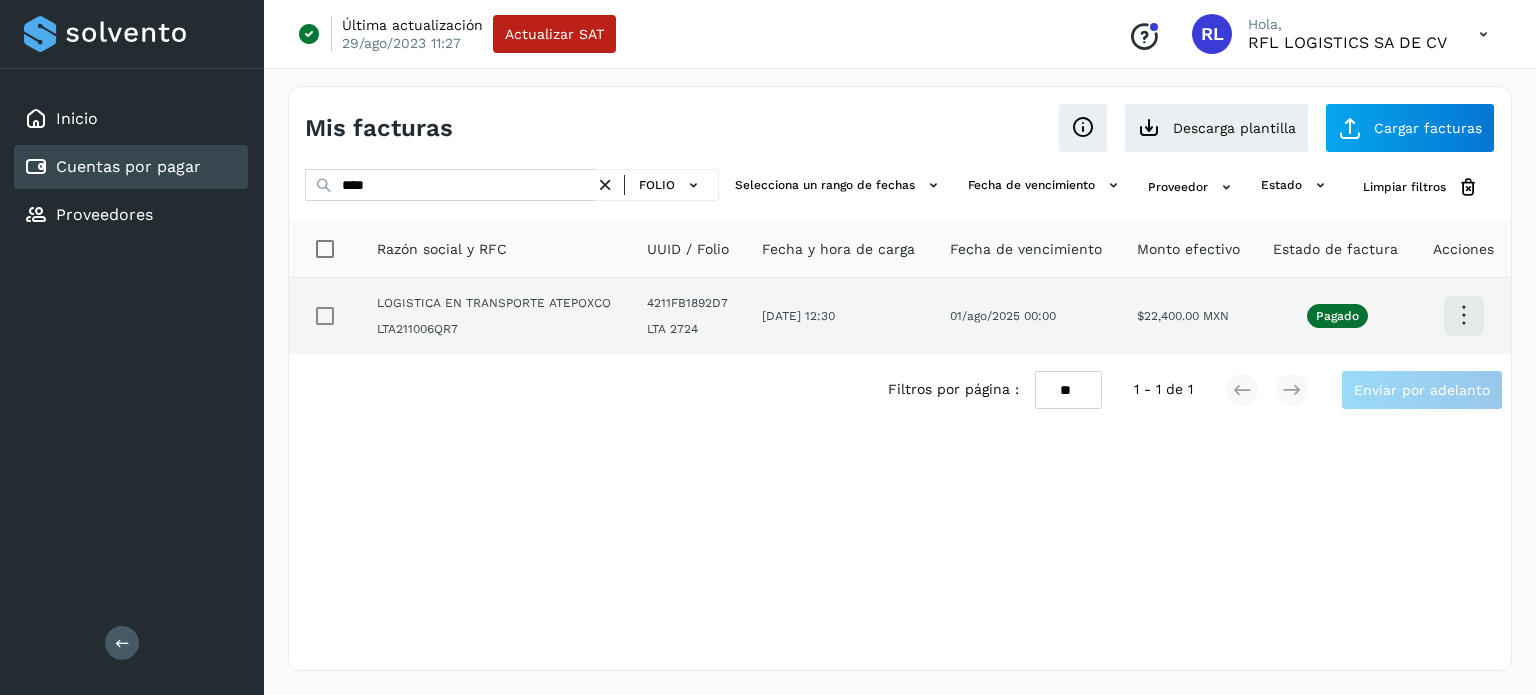 click at bounding box center [1463, 315] 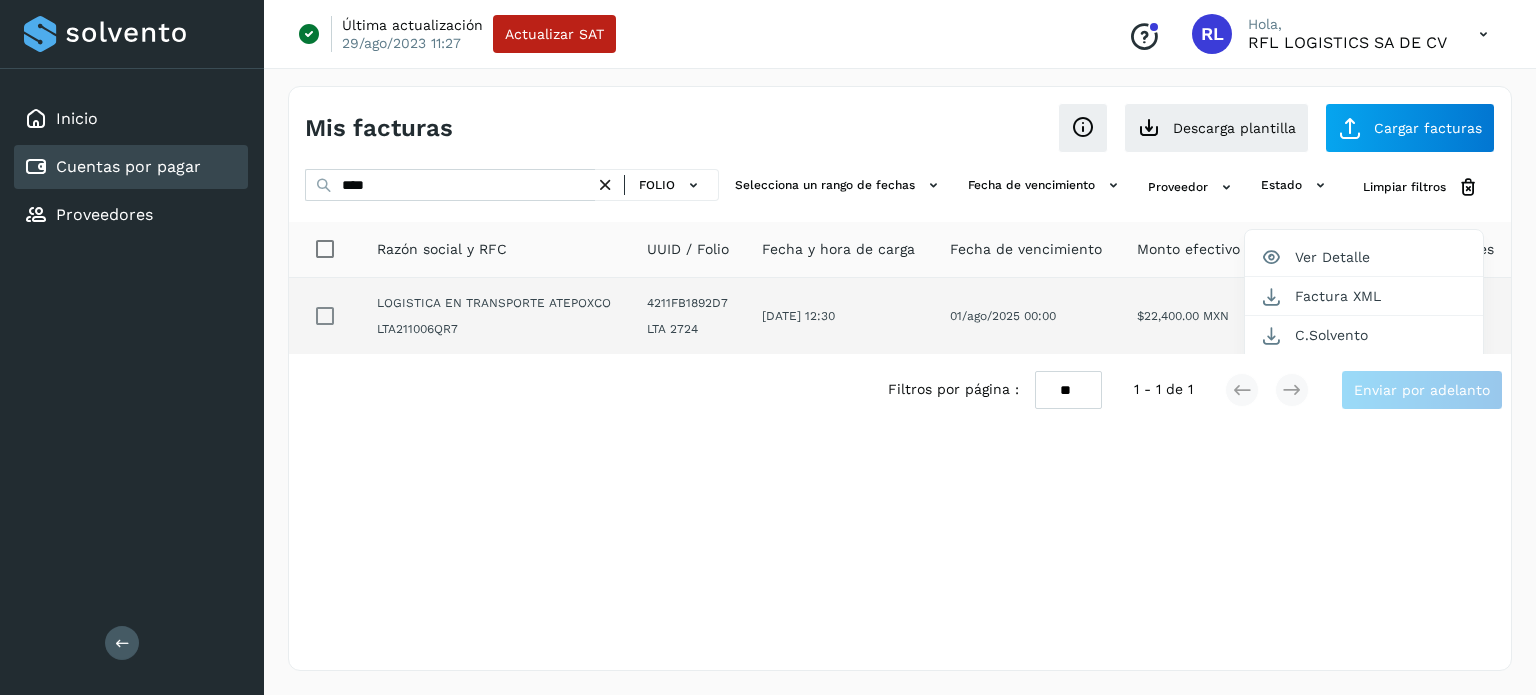 scroll, scrollTop: 25, scrollLeft: 0, axis: vertical 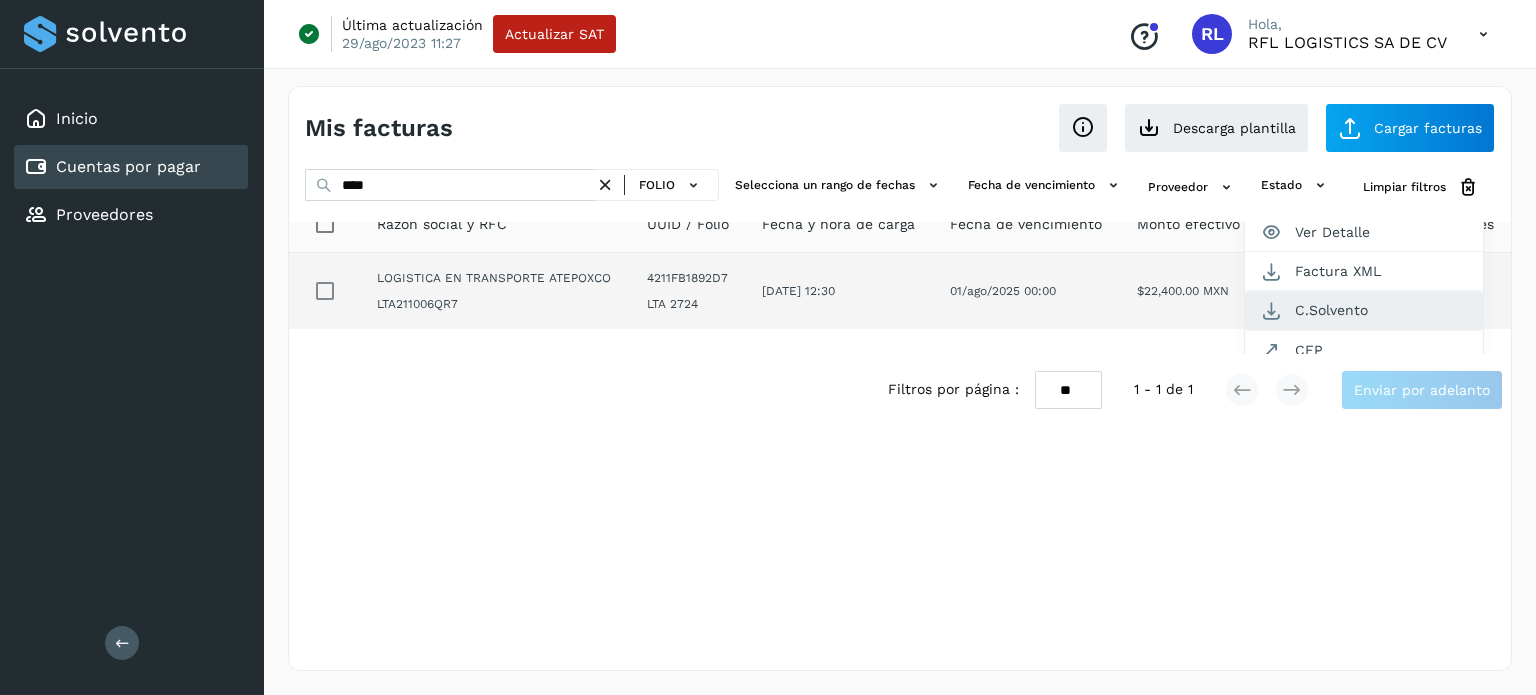 click on "C.Solvento" 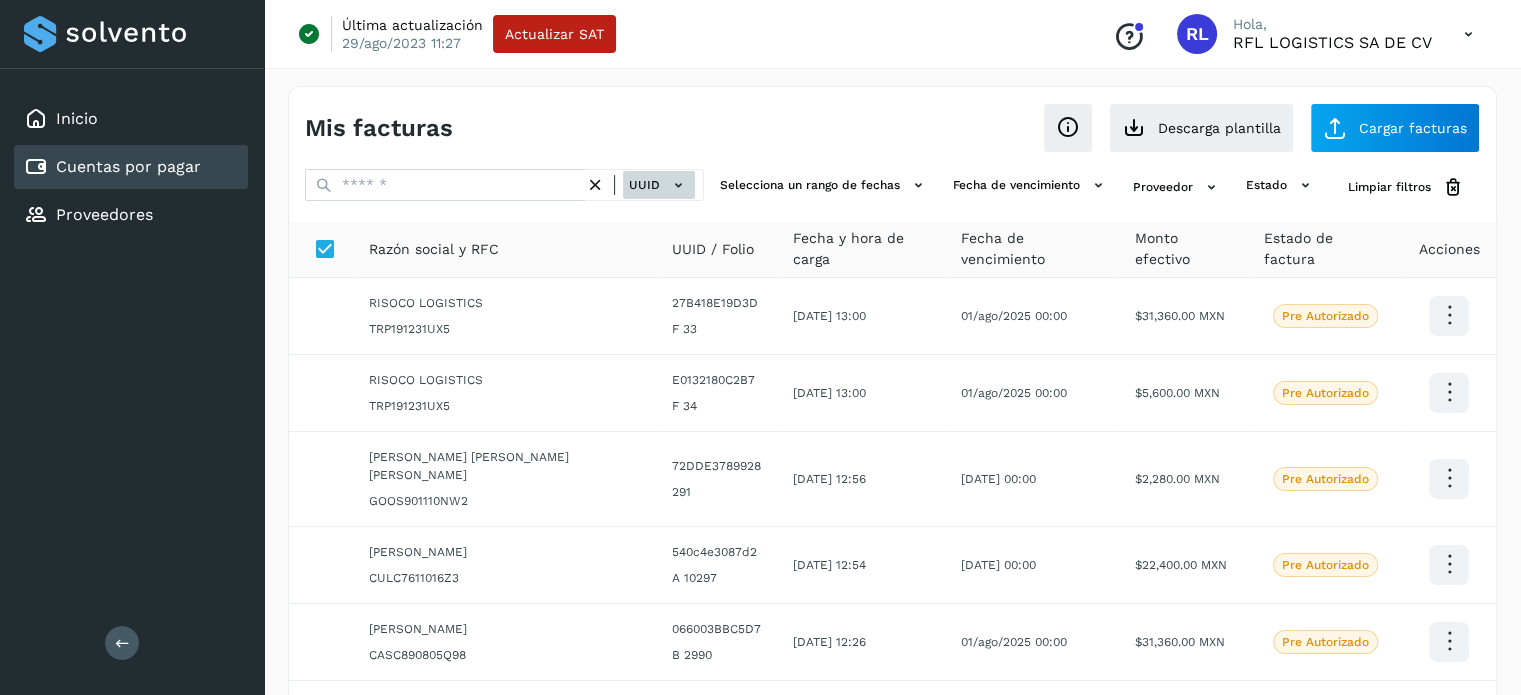 click on "UUID" 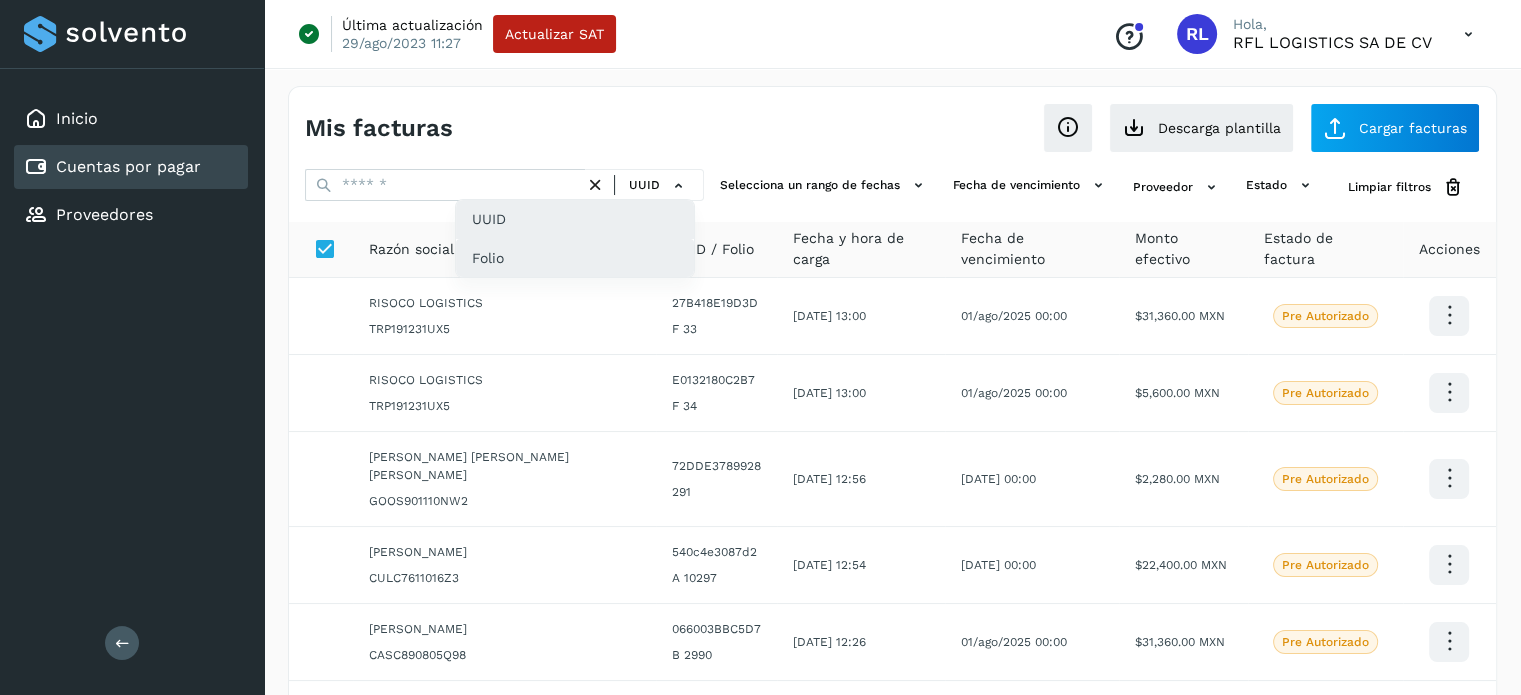 click on "Folio" 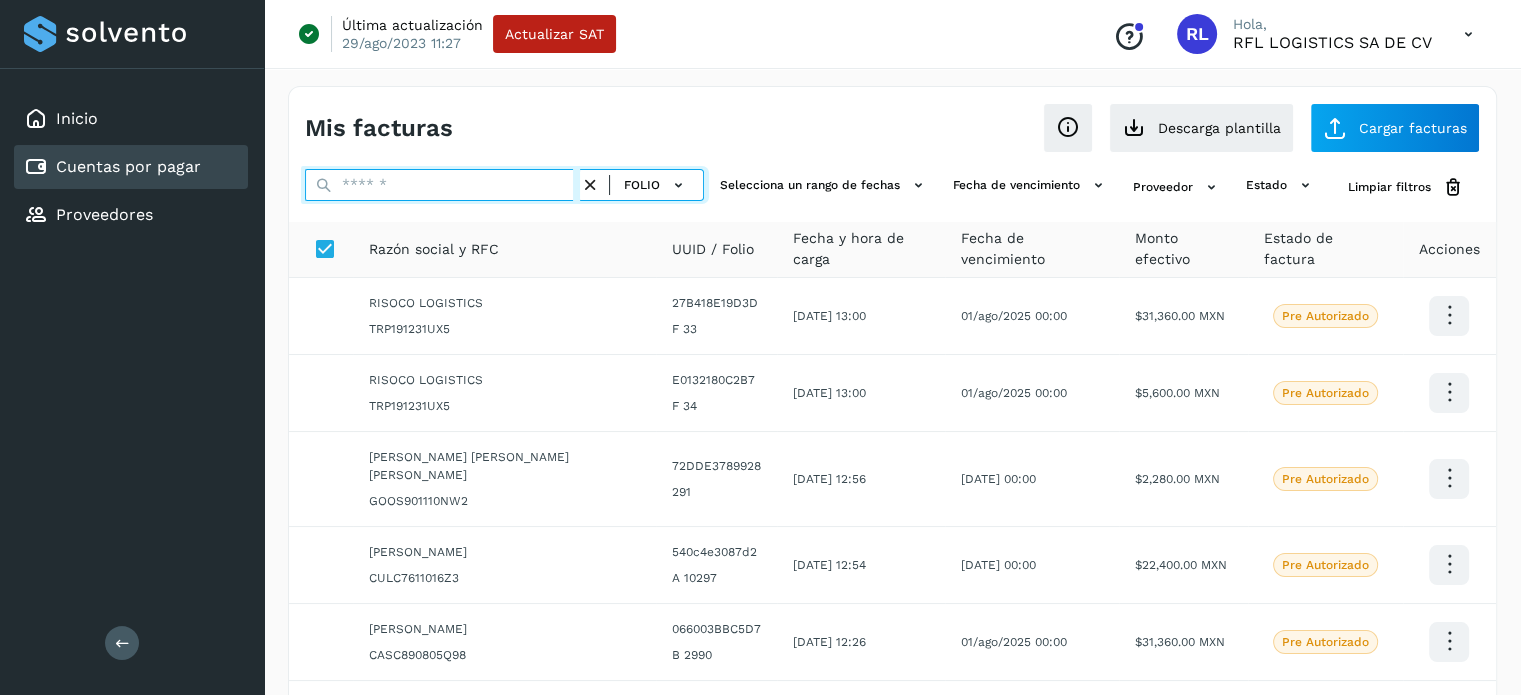 click at bounding box center [442, 185] 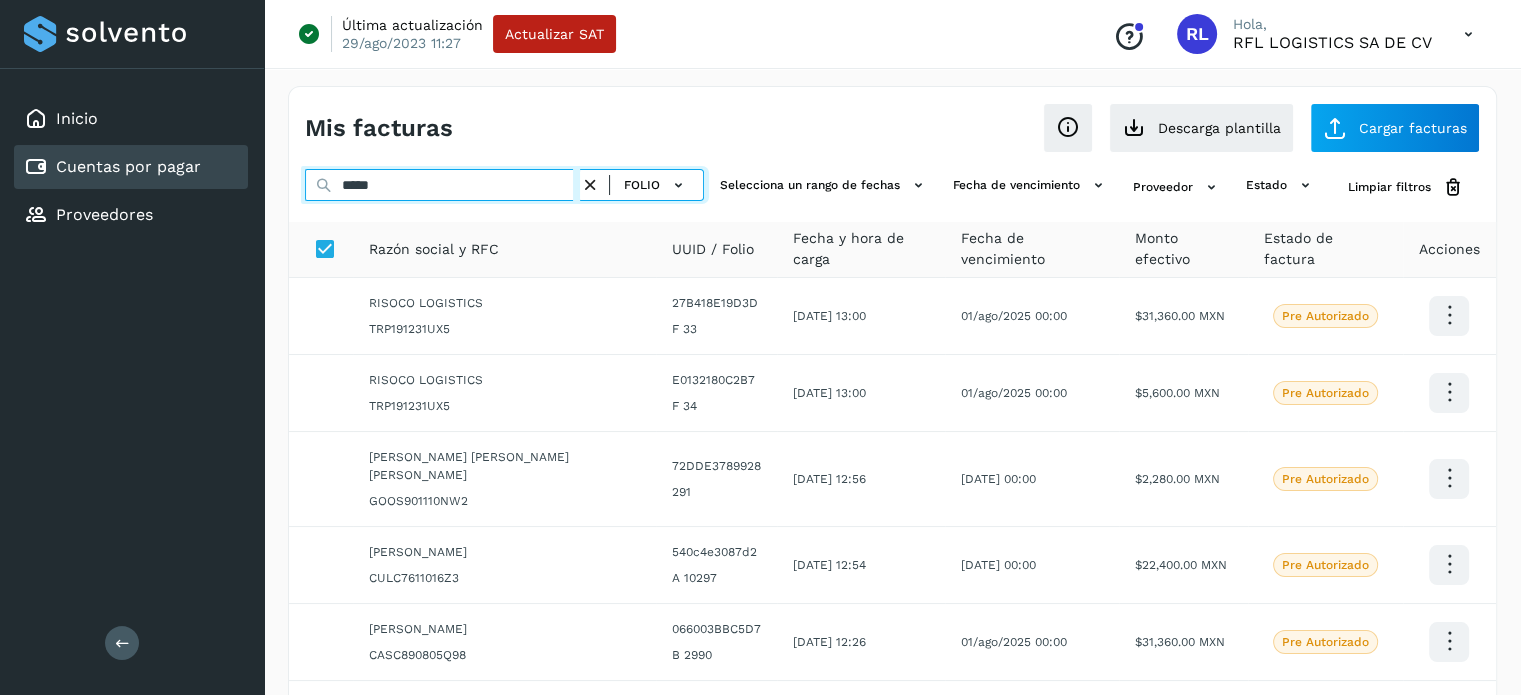 type on "*****" 